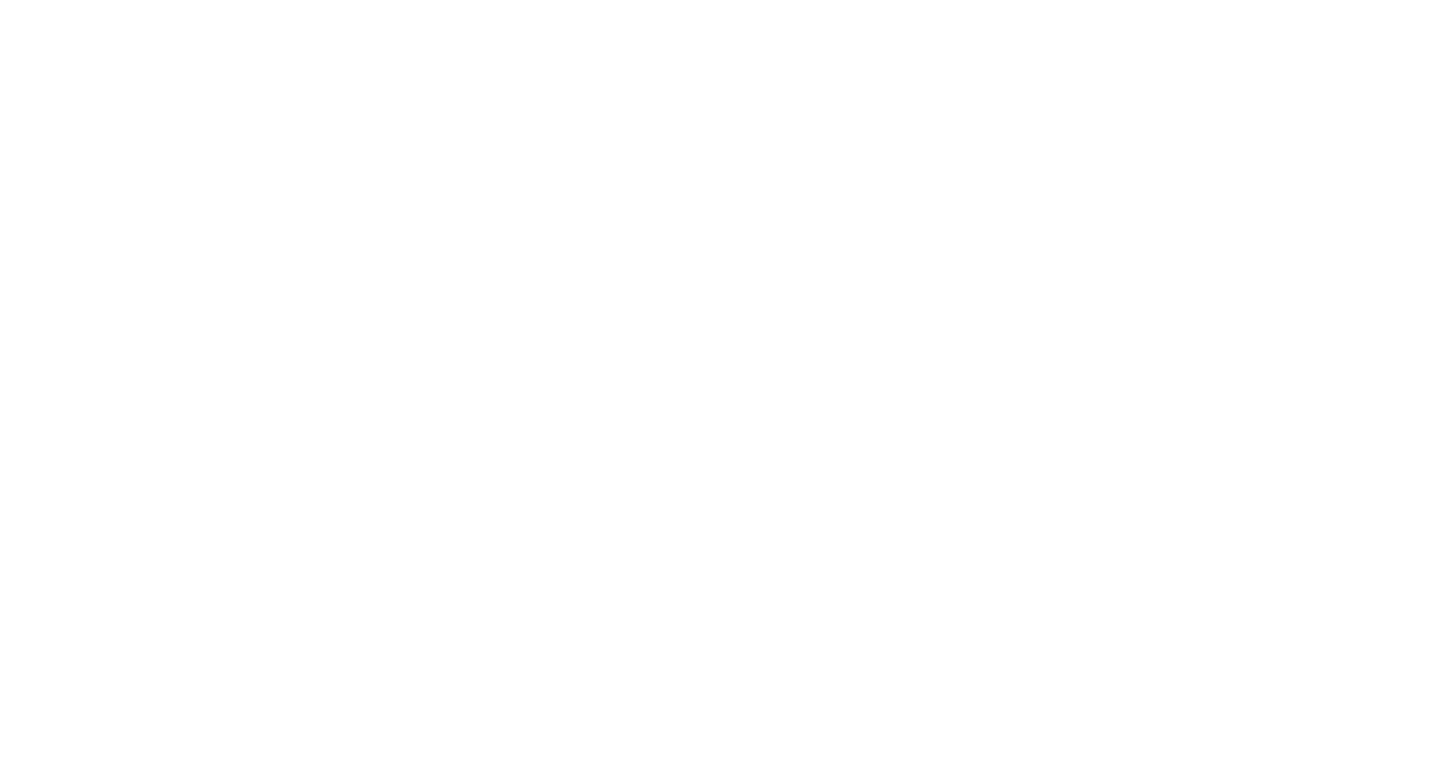 scroll, scrollTop: 0, scrollLeft: 0, axis: both 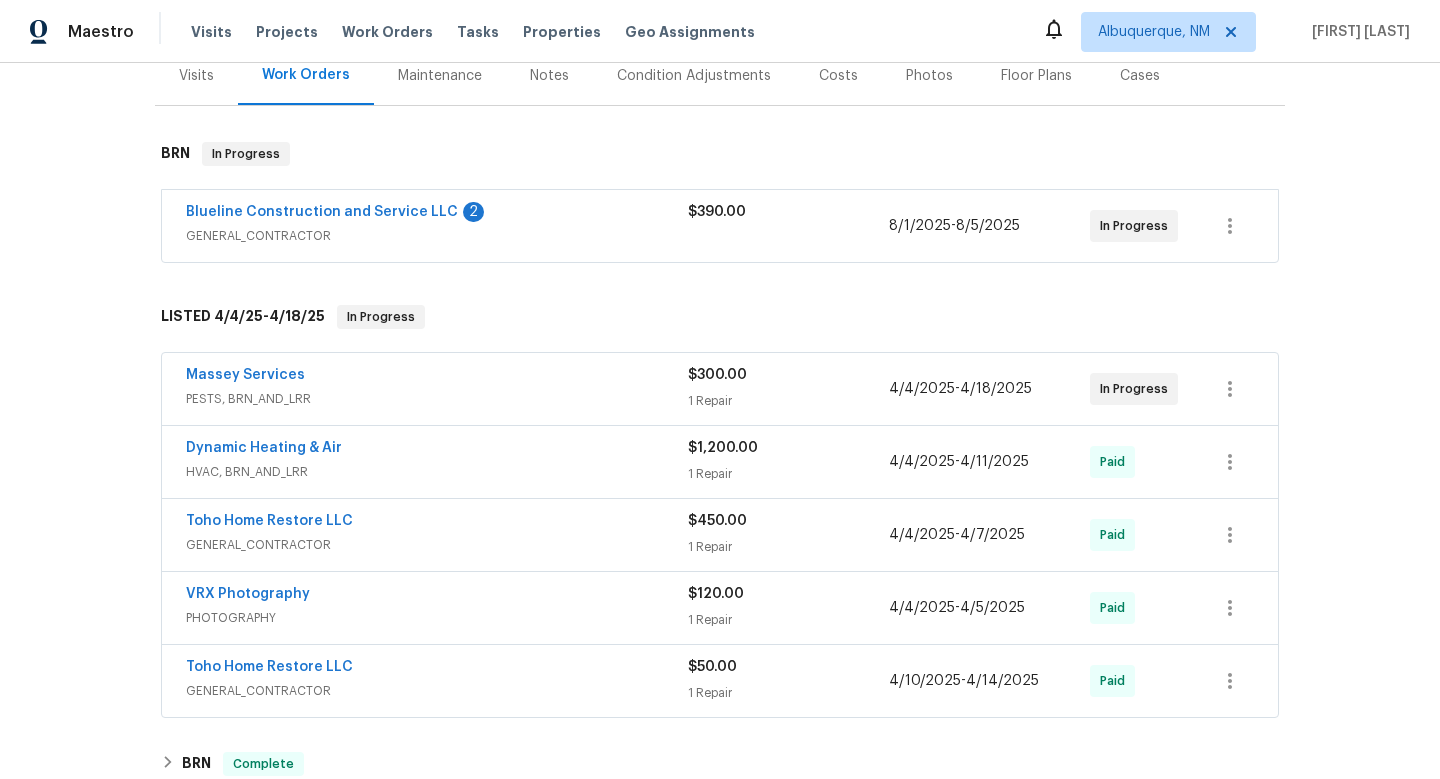 click on "HVAC, BRN_AND_LRR" at bounding box center (437, 472) 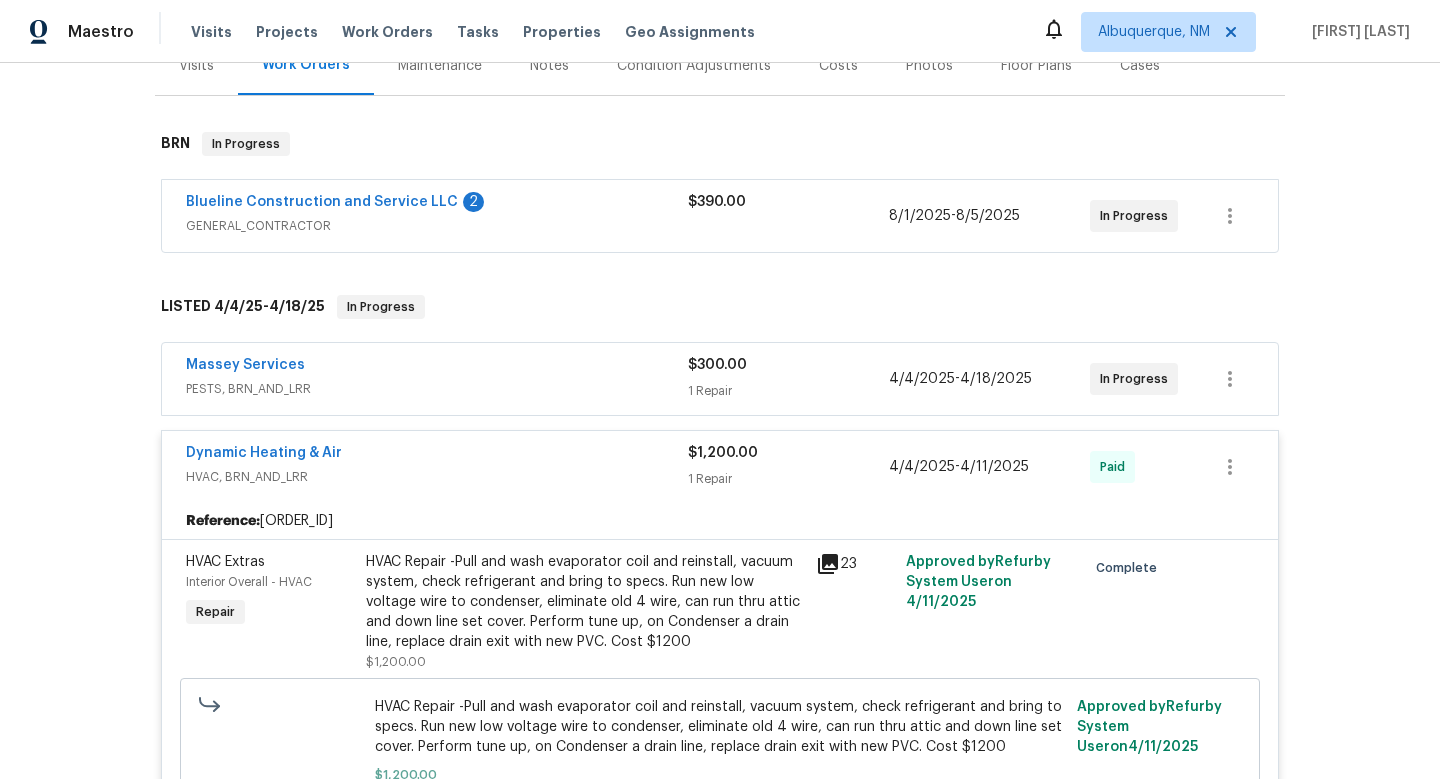 scroll, scrollTop: 288, scrollLeft: 0, axis: vertical 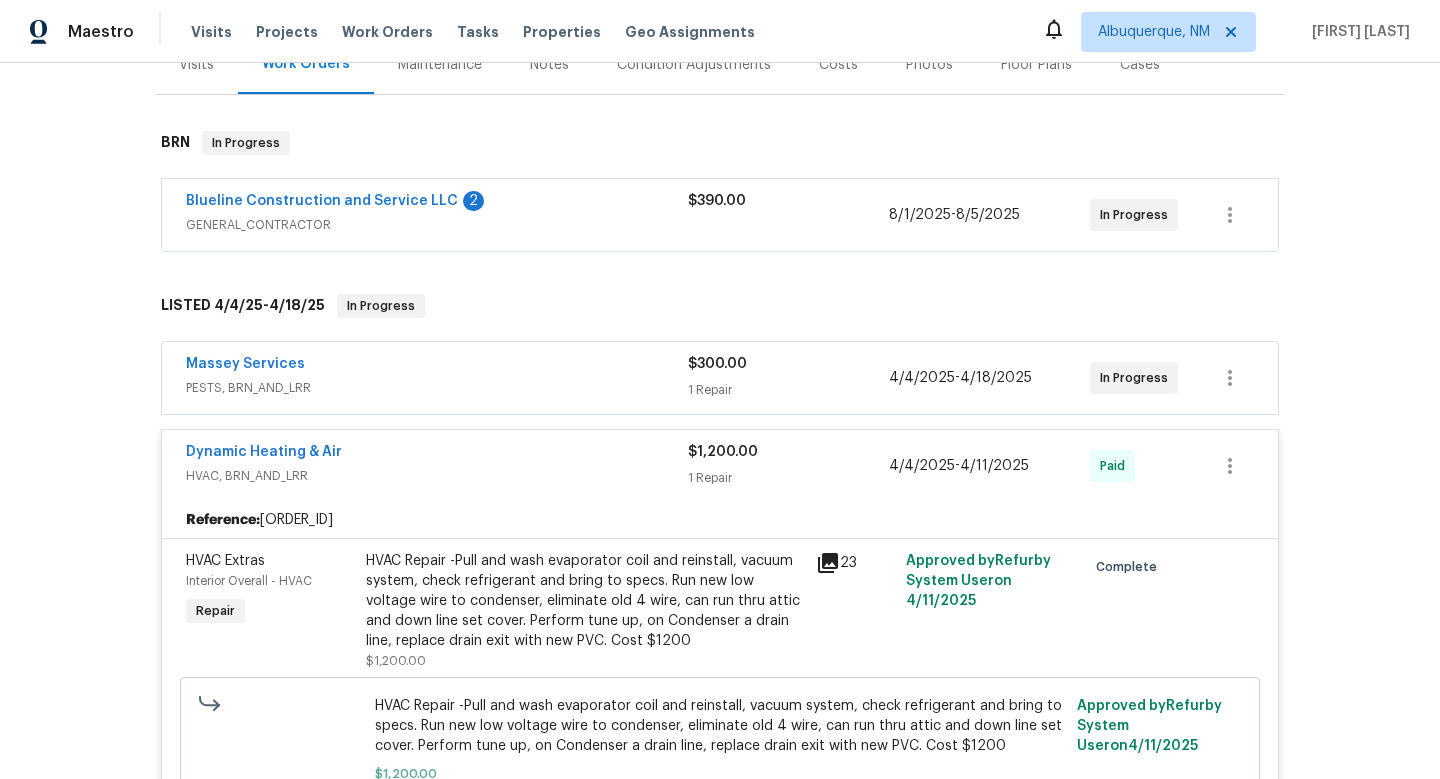 click on "GENERAL_CONTRACTOR" at bounding box center [437, 225] 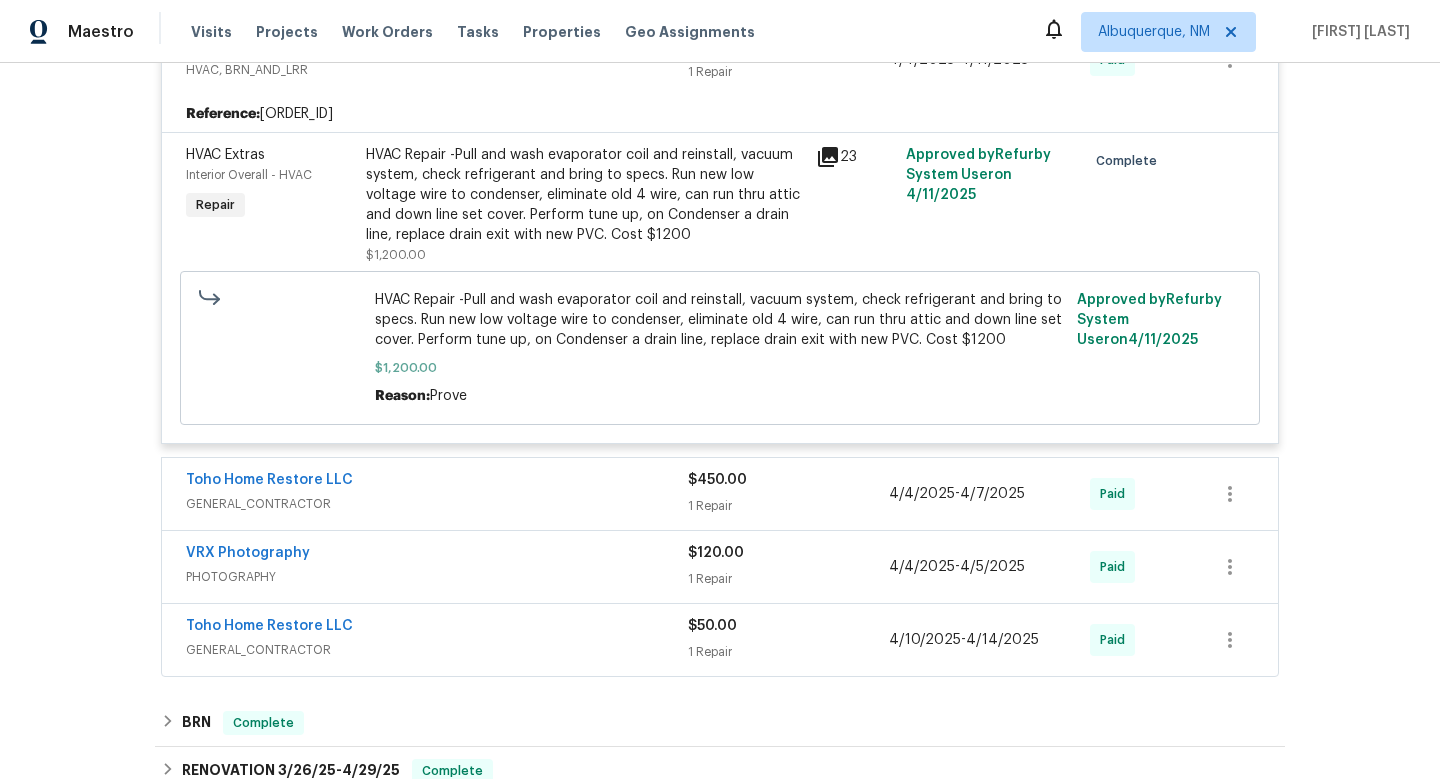scroll, scrollTop: 1429, scrollLeft: 0, axis: vertical 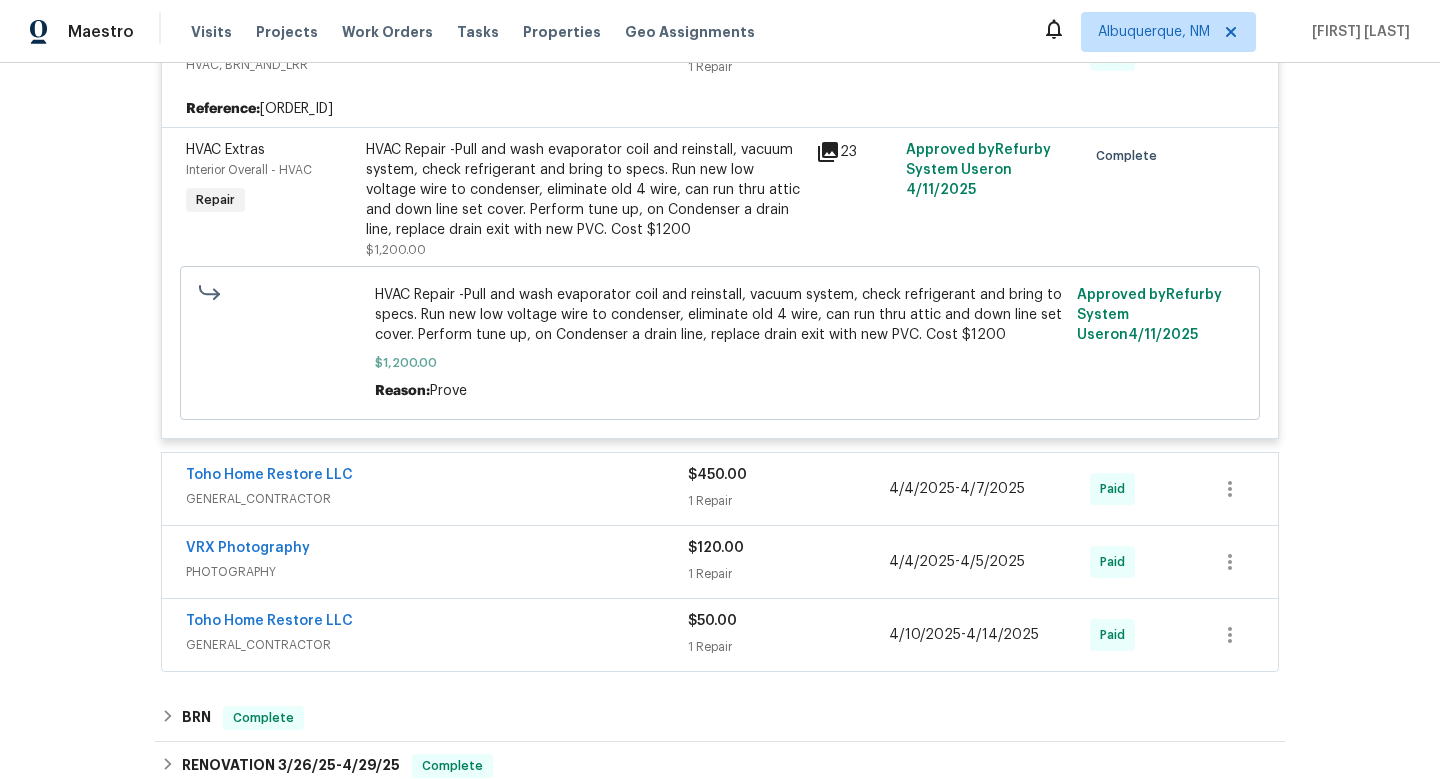 click on "GENERAL_CONTRACTOR" at bounding box center [437, 499] 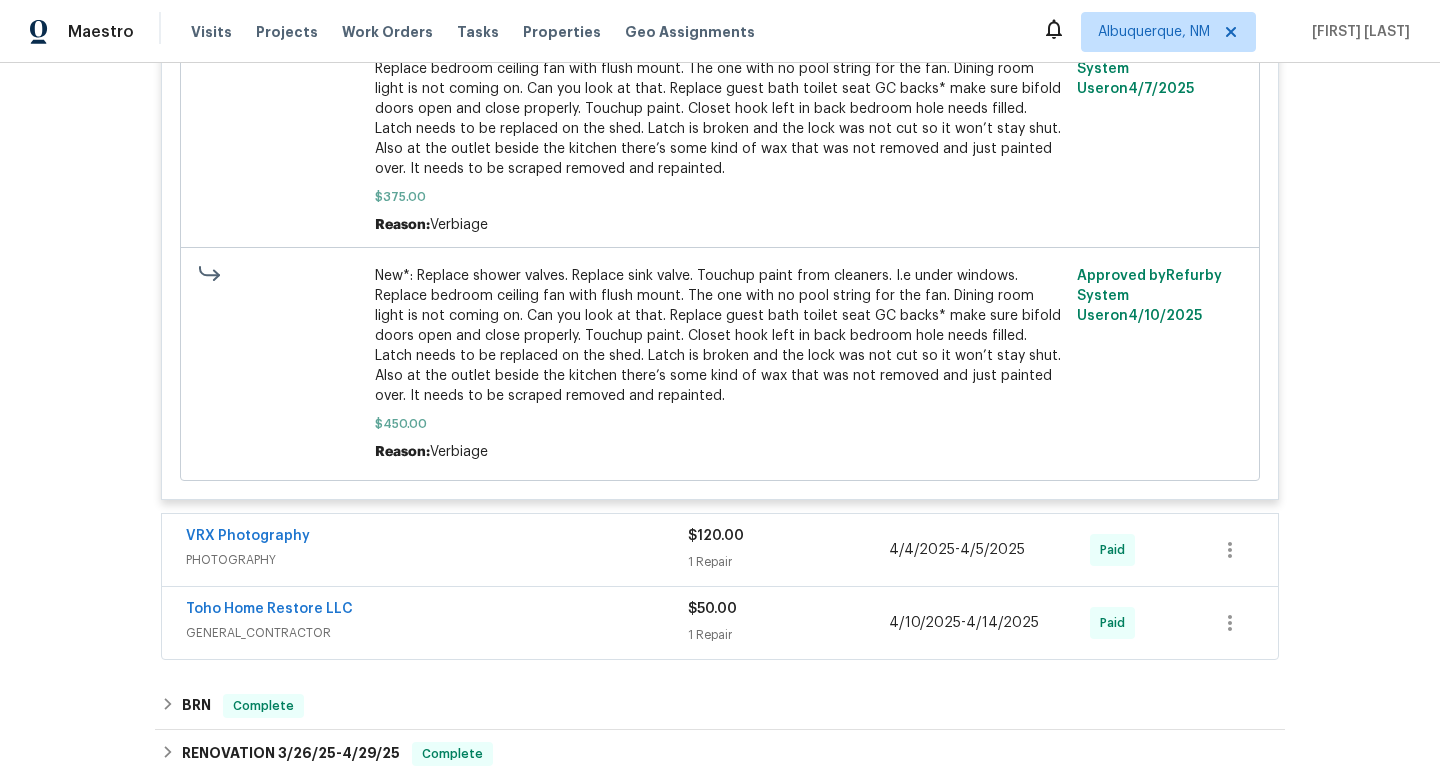 scroll, scrollTop: 2292, scrollLeft: 0, axis: vertical 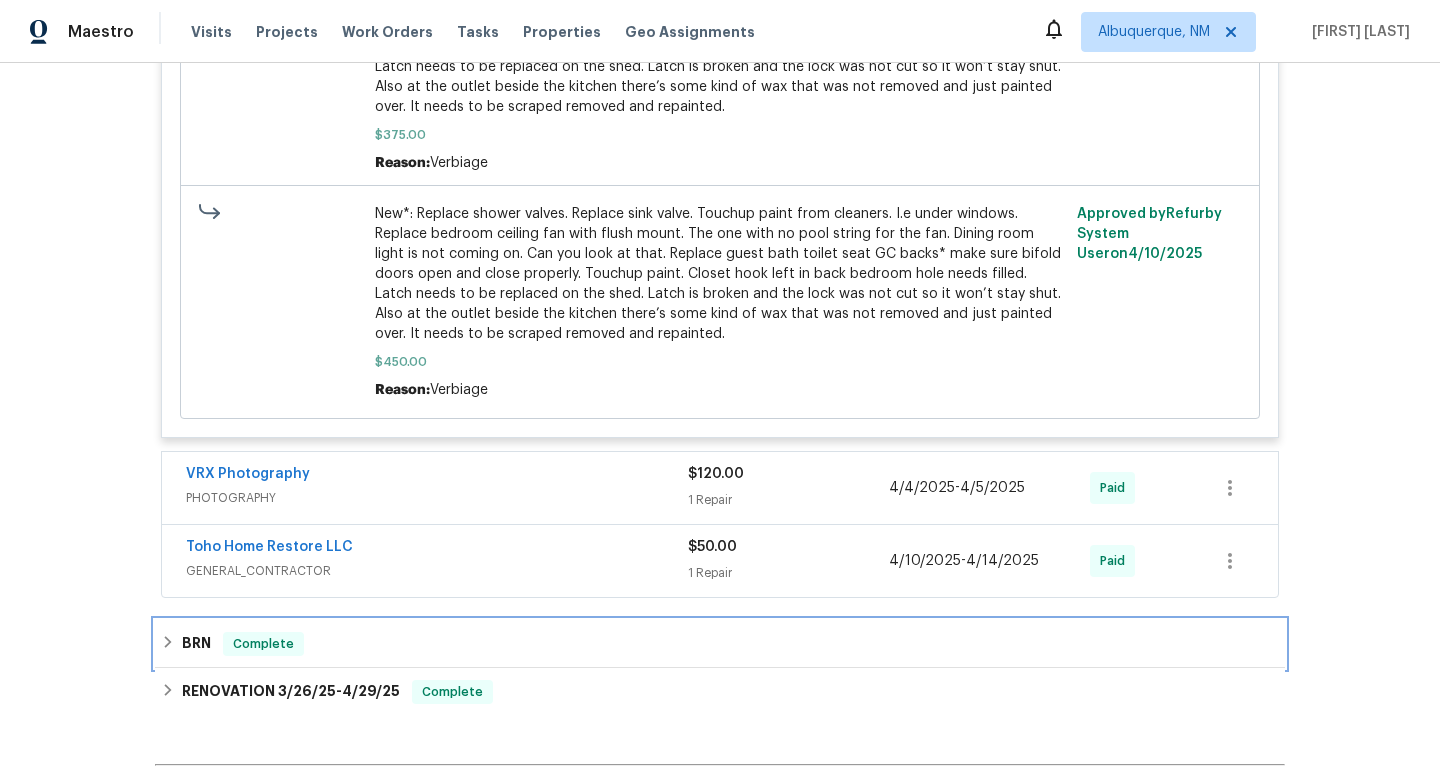 click on "BRN   Complete" at bounding box center [720, 644] 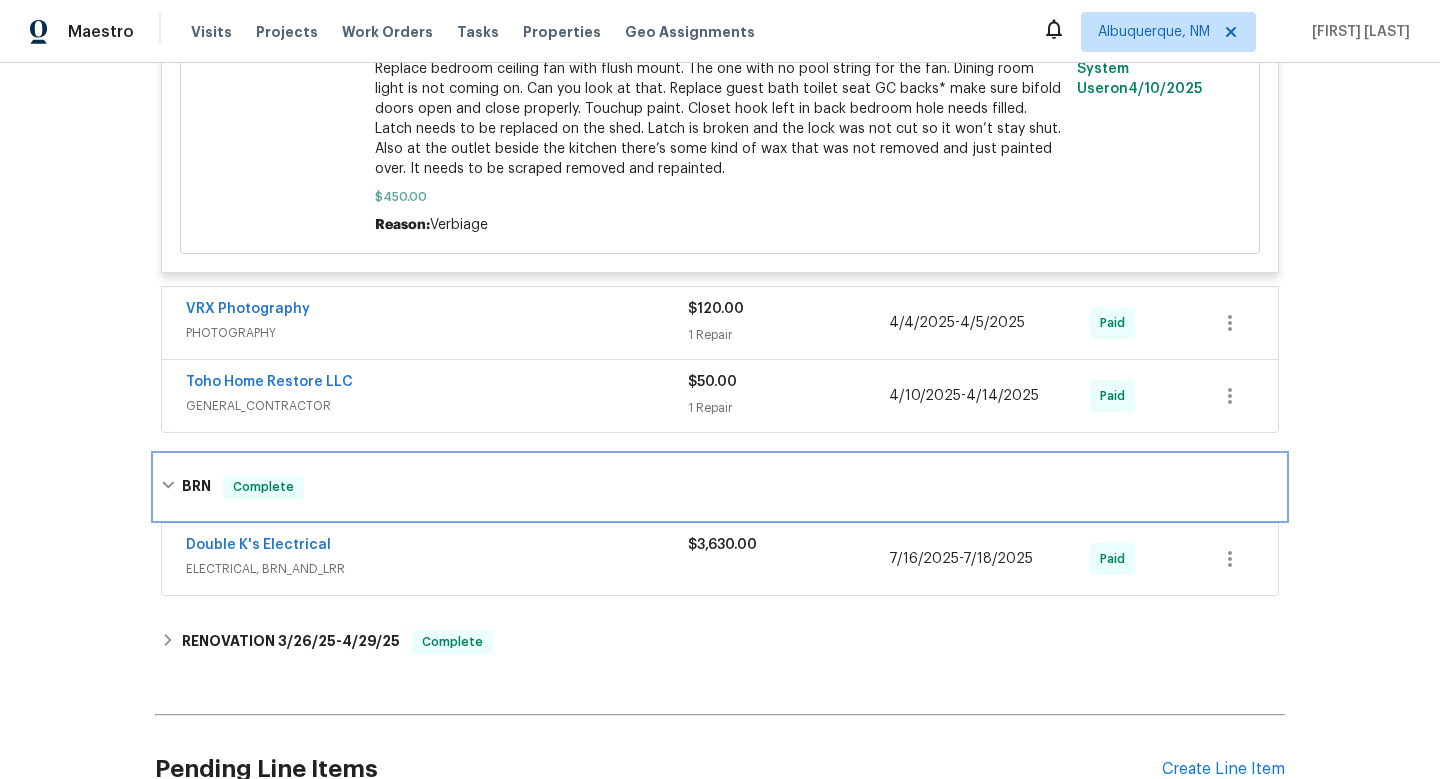 scroll, scrollTop: 2463, scrollLeft: 0, axis: vertical 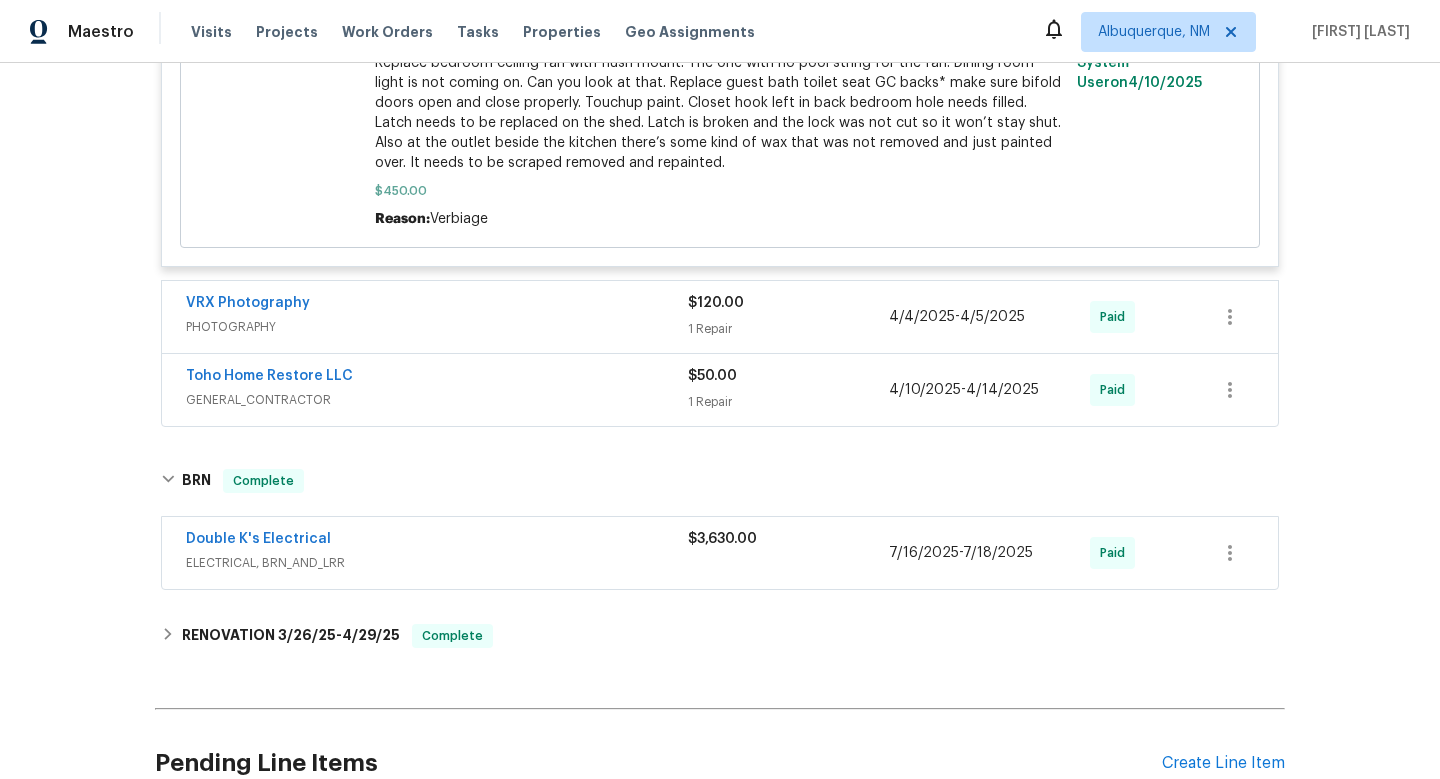click on "Double K's Electrical" at bounding box center [437, 541] 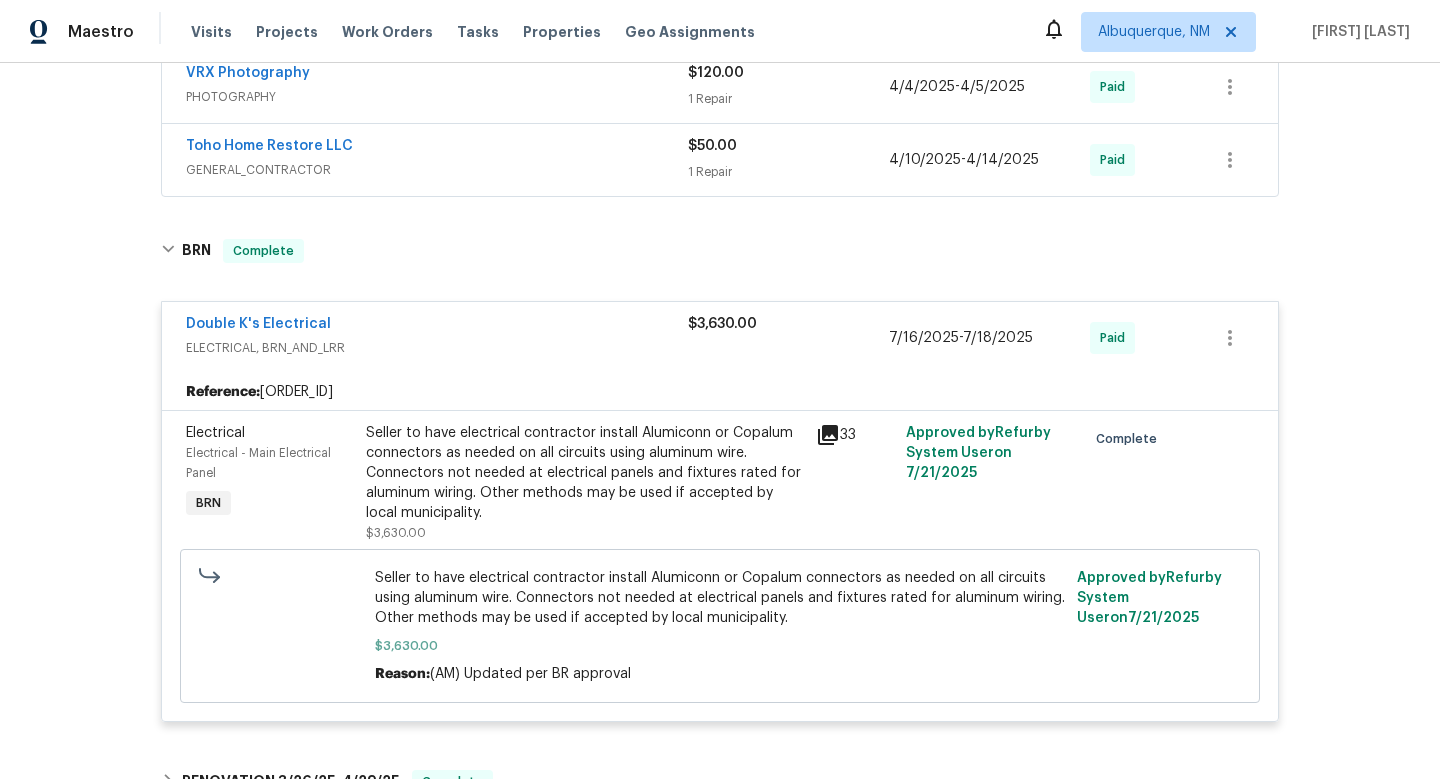 scroll, scrollTop: 2700, scrollLeft: 0, axis: vertical 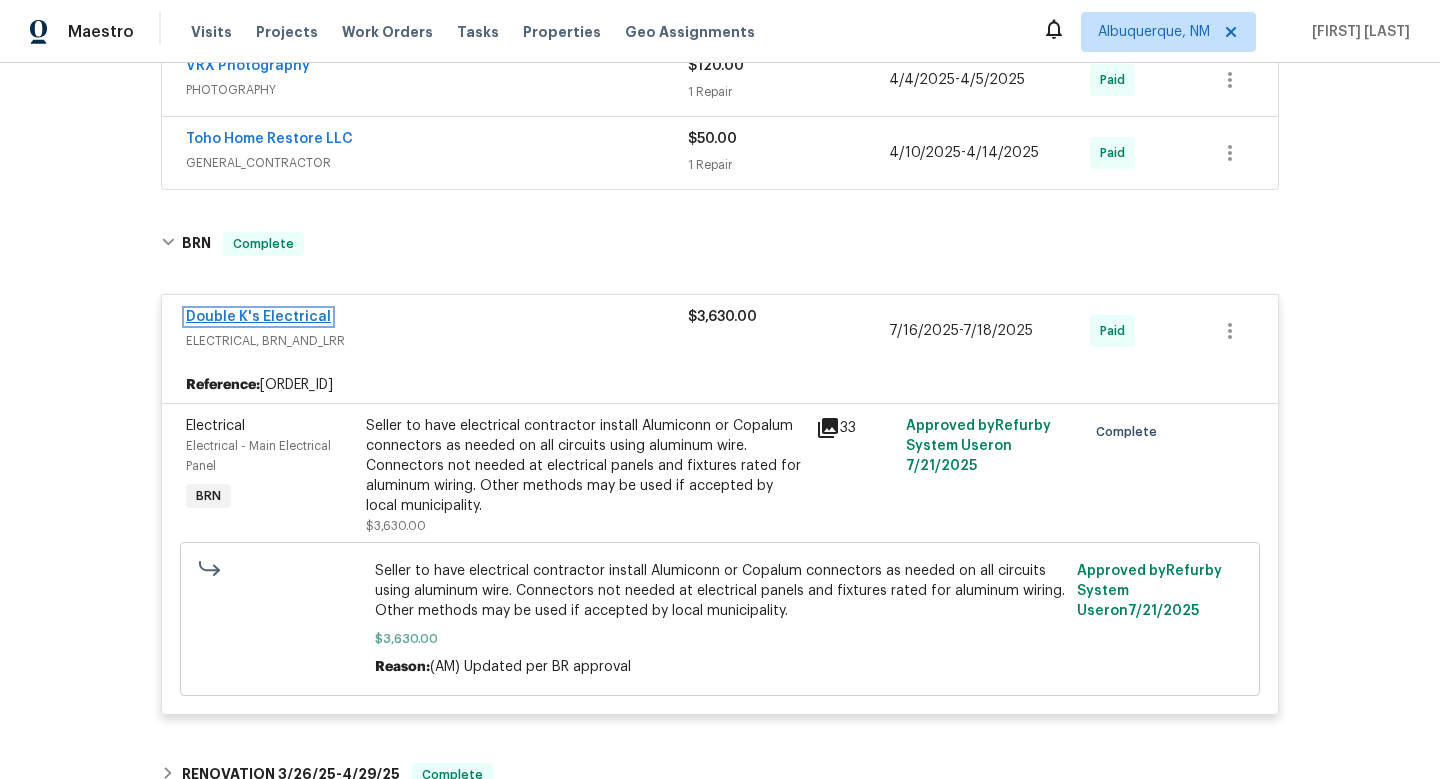 click on "Double K's Electrical" at bounding box center (258, 317) 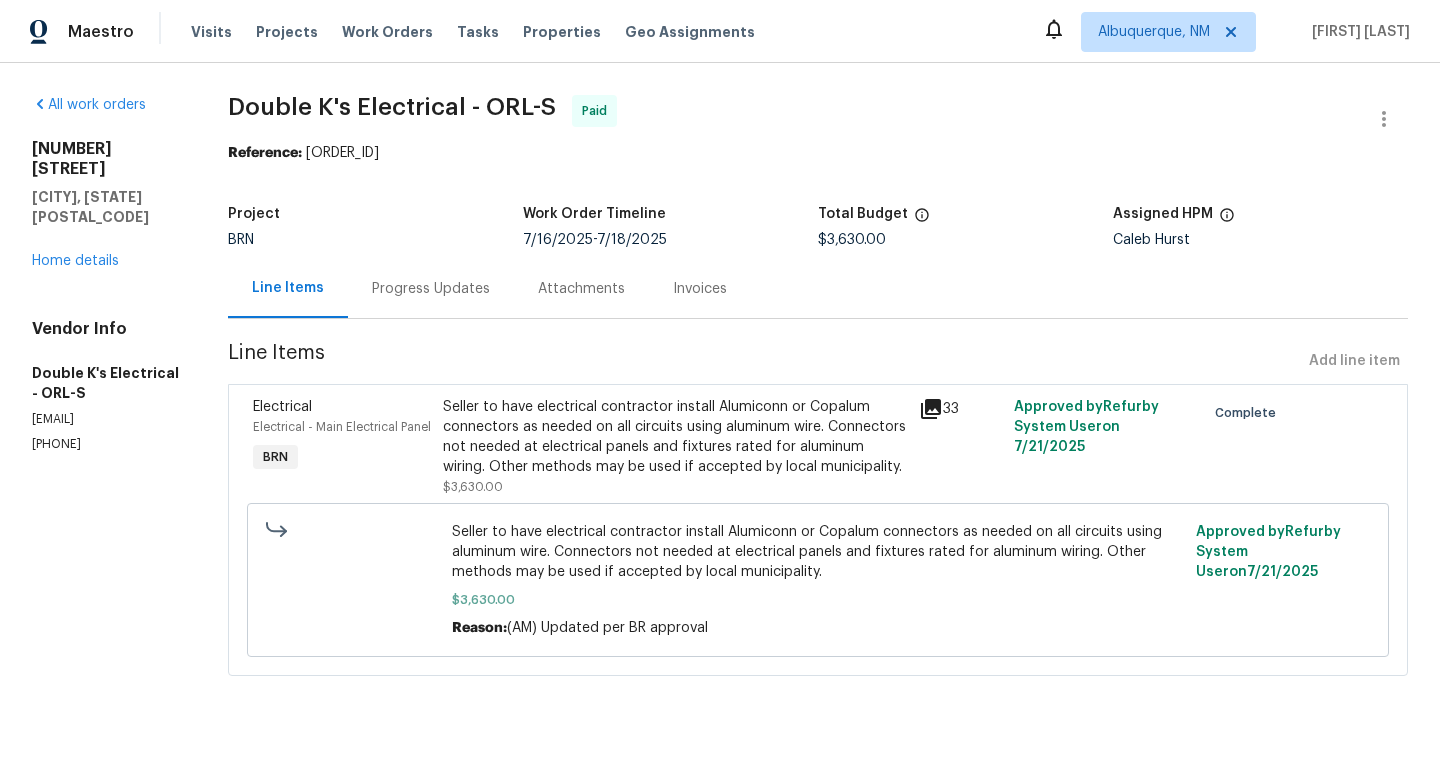 click on "Invoices" at bounding box center (700, 288) 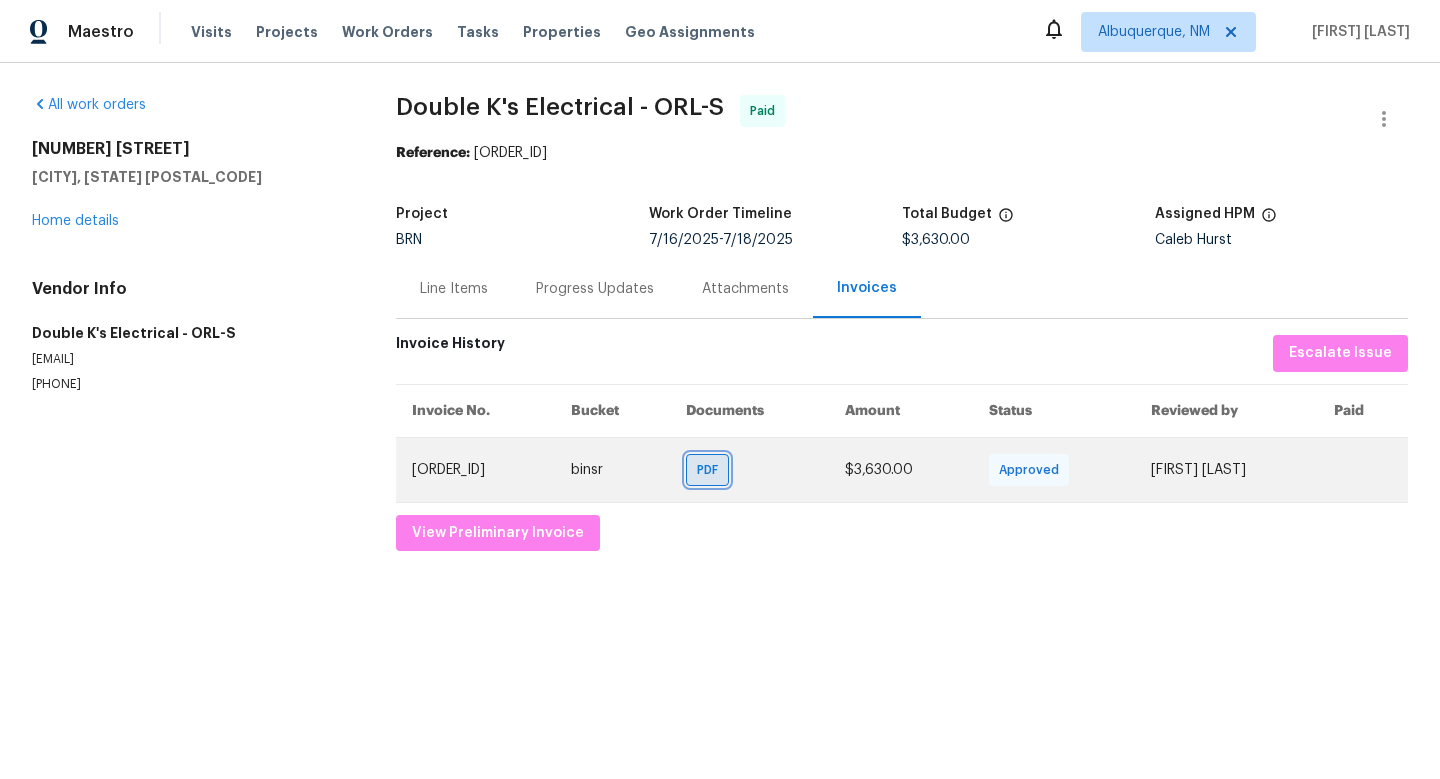 click on "PDF" at bounding box center [711, 470] 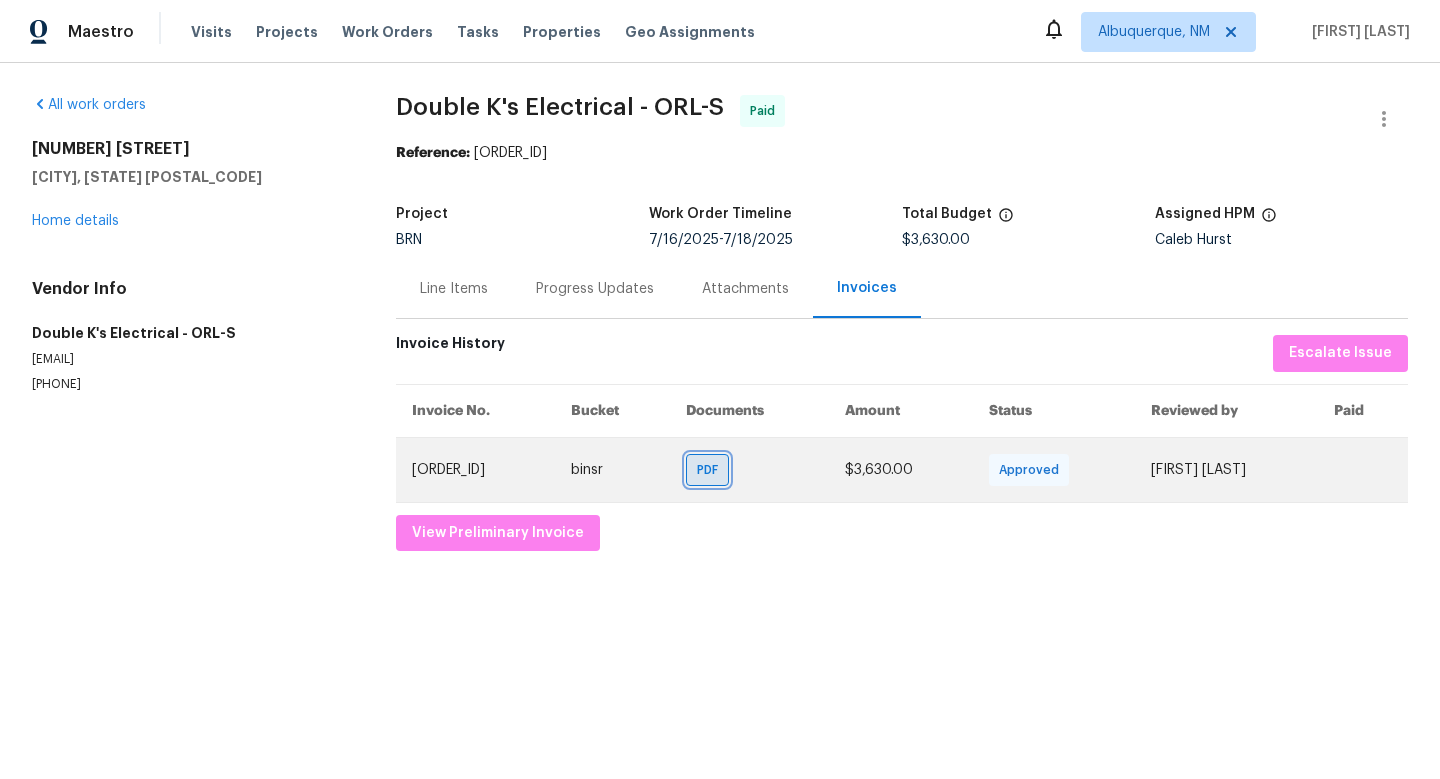 click on "PDF" at bounding box center [707, 470] 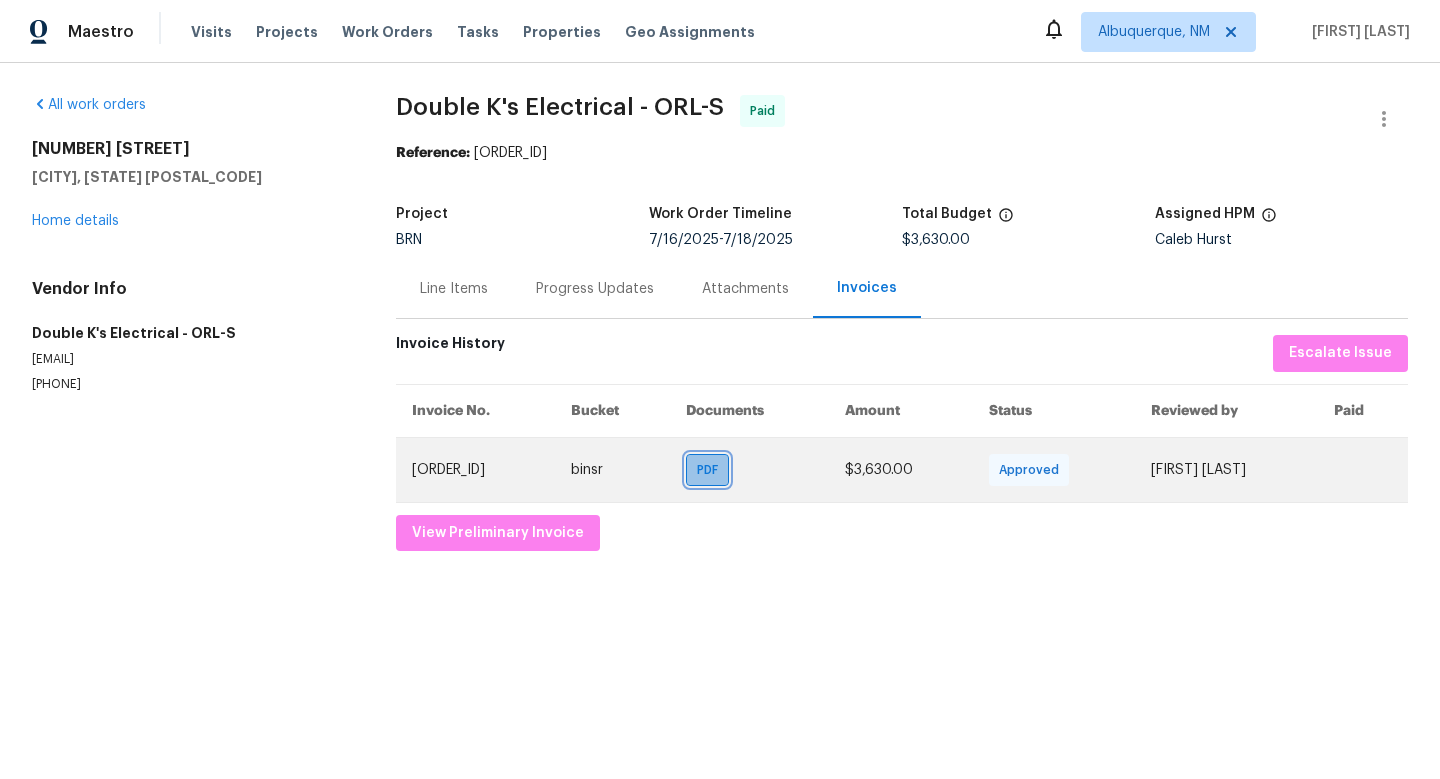 click on "PDF" at bounding box center (711, 470) 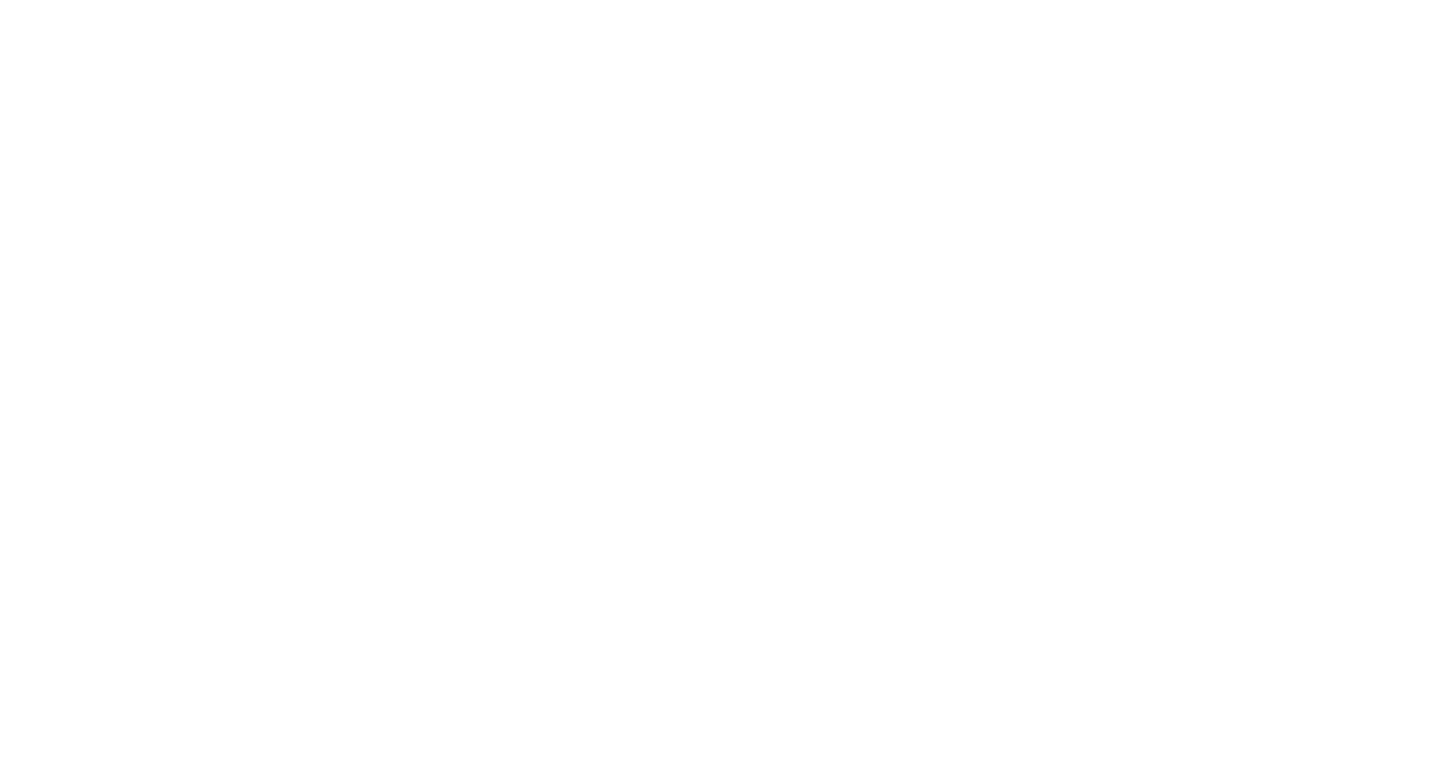 scroll, scrollTop: 0, scrollLeft: 0, axis: both 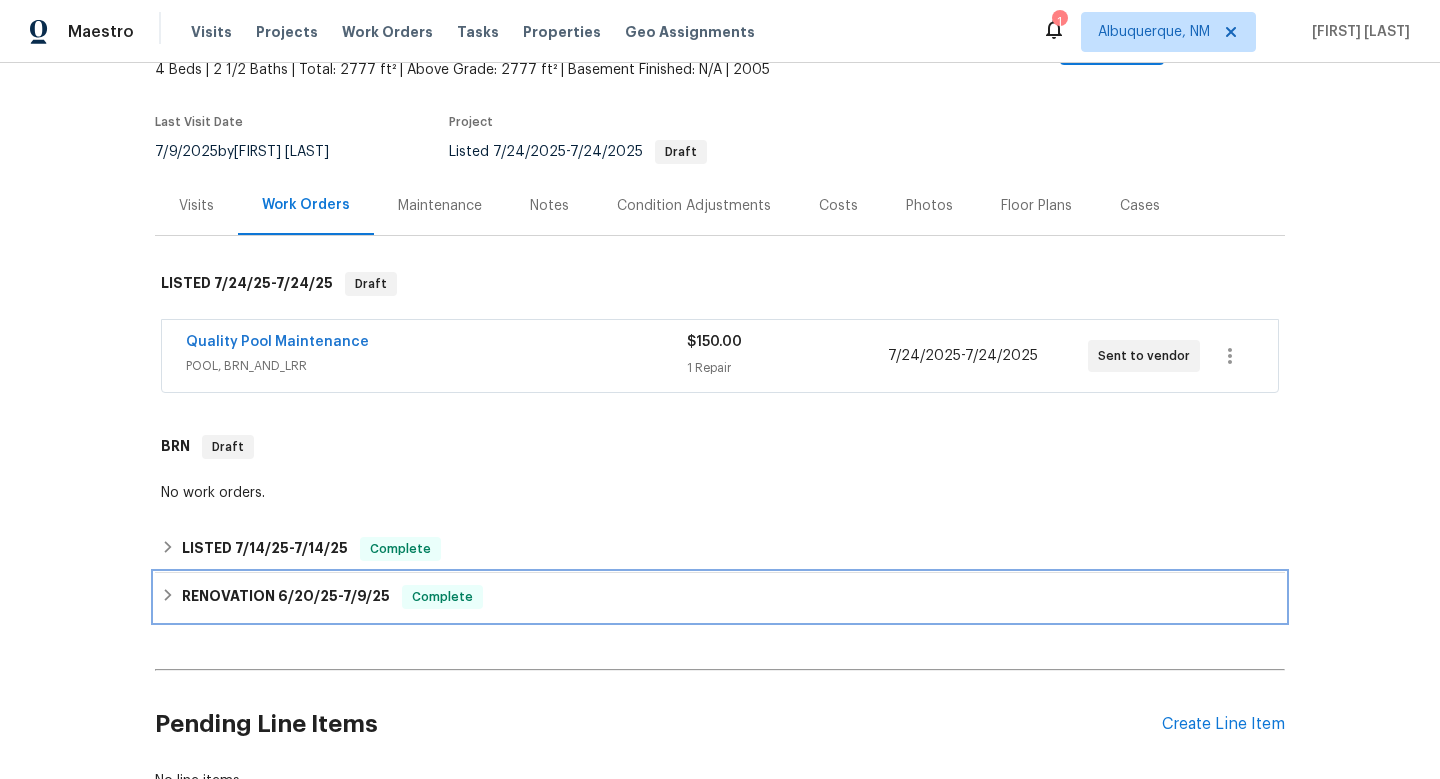 click on "RENOVATION [DATE] - [DATE]" at bounding box center (286, 597) 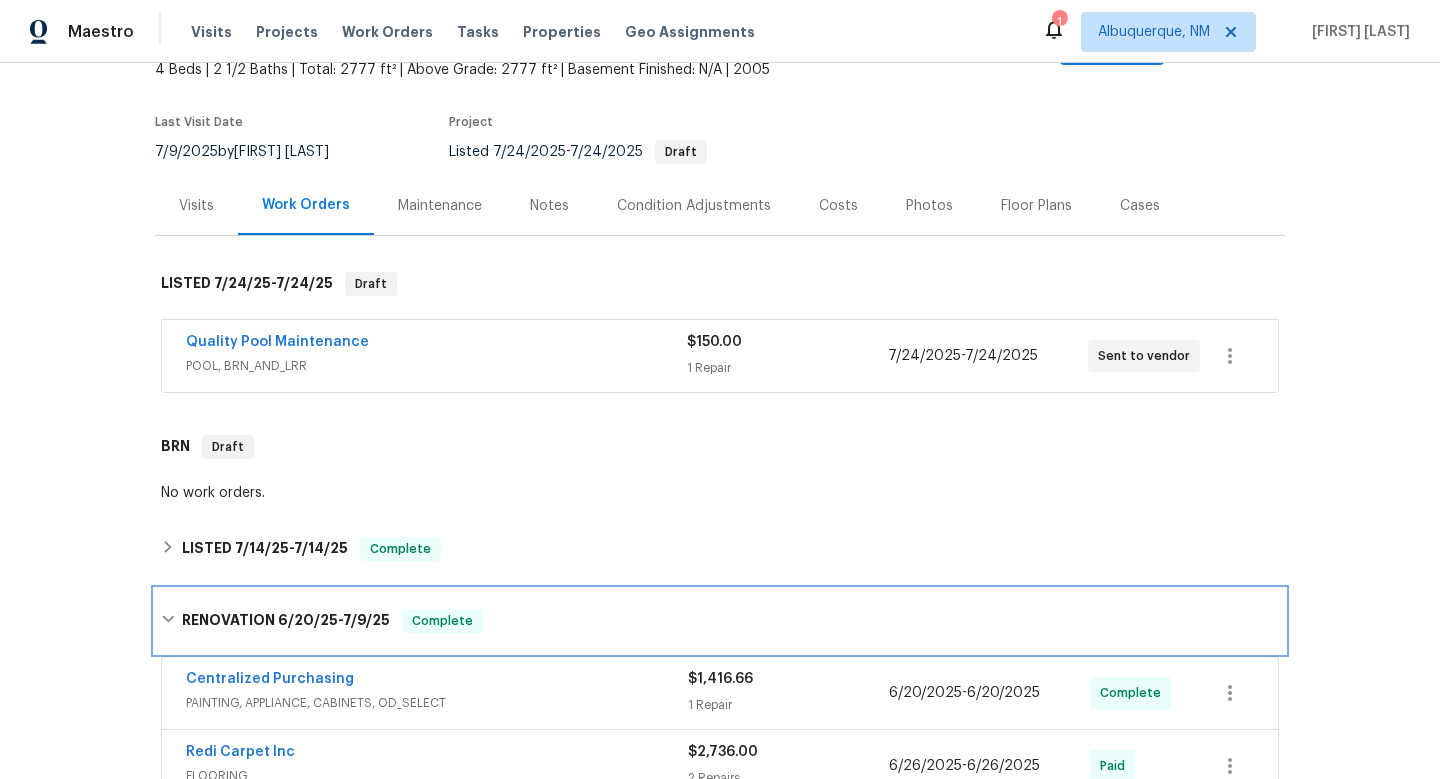 click on "RENOVATION [DATE] - [DATE] Complete" at bounding box center [720, 621] 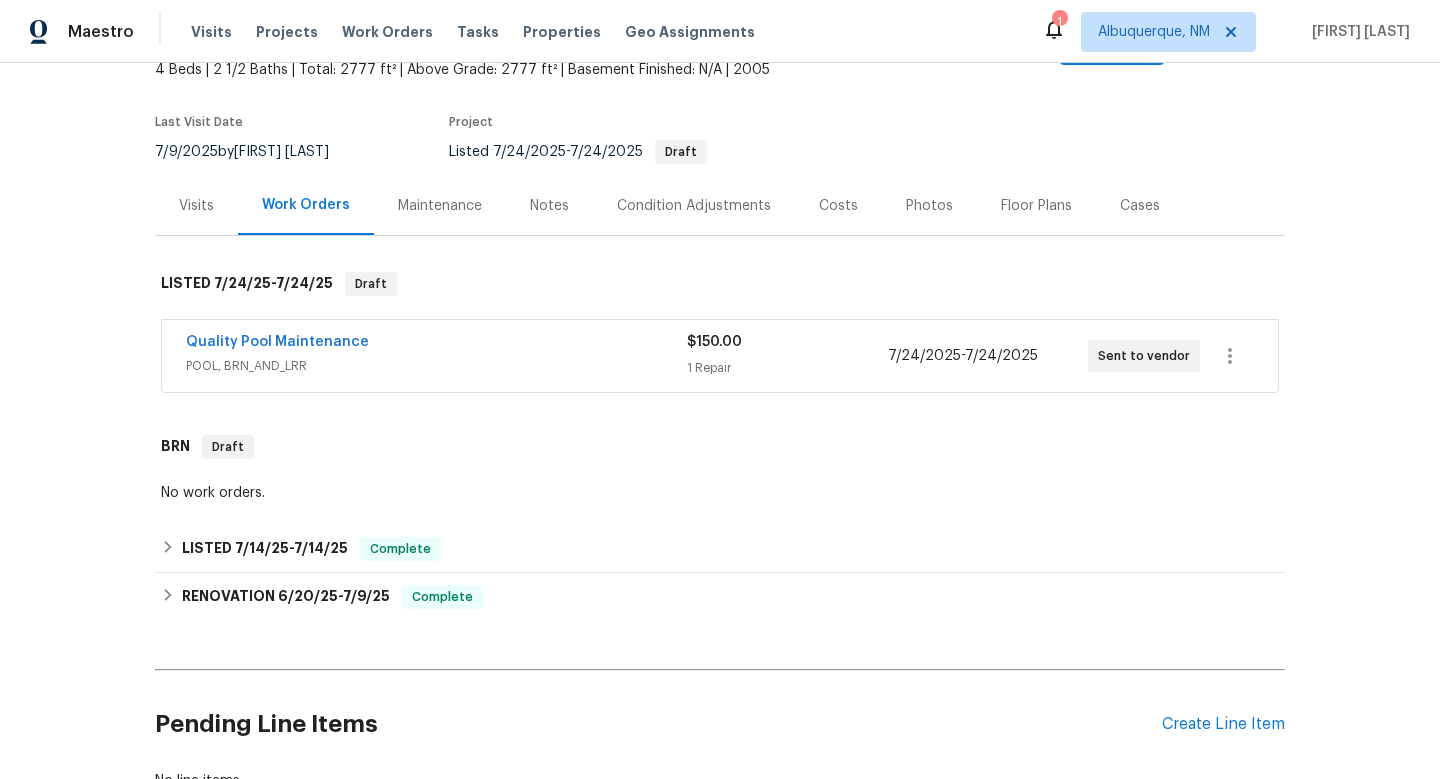 click on "POOL, BRN_AND_LRR" at bounding box center (436, 366) 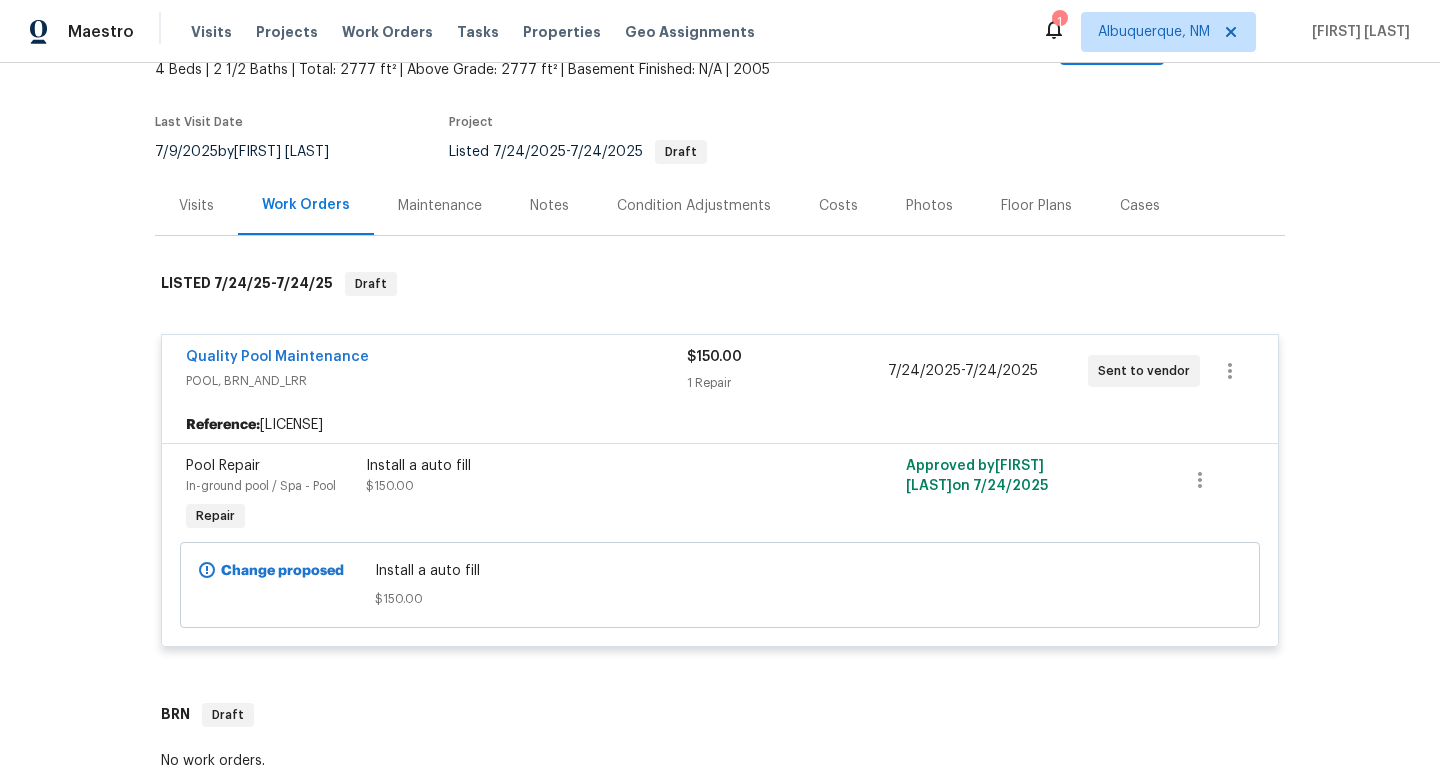 click on "POOL, BRN_AND_LRR" at bounding box center [436, 381] 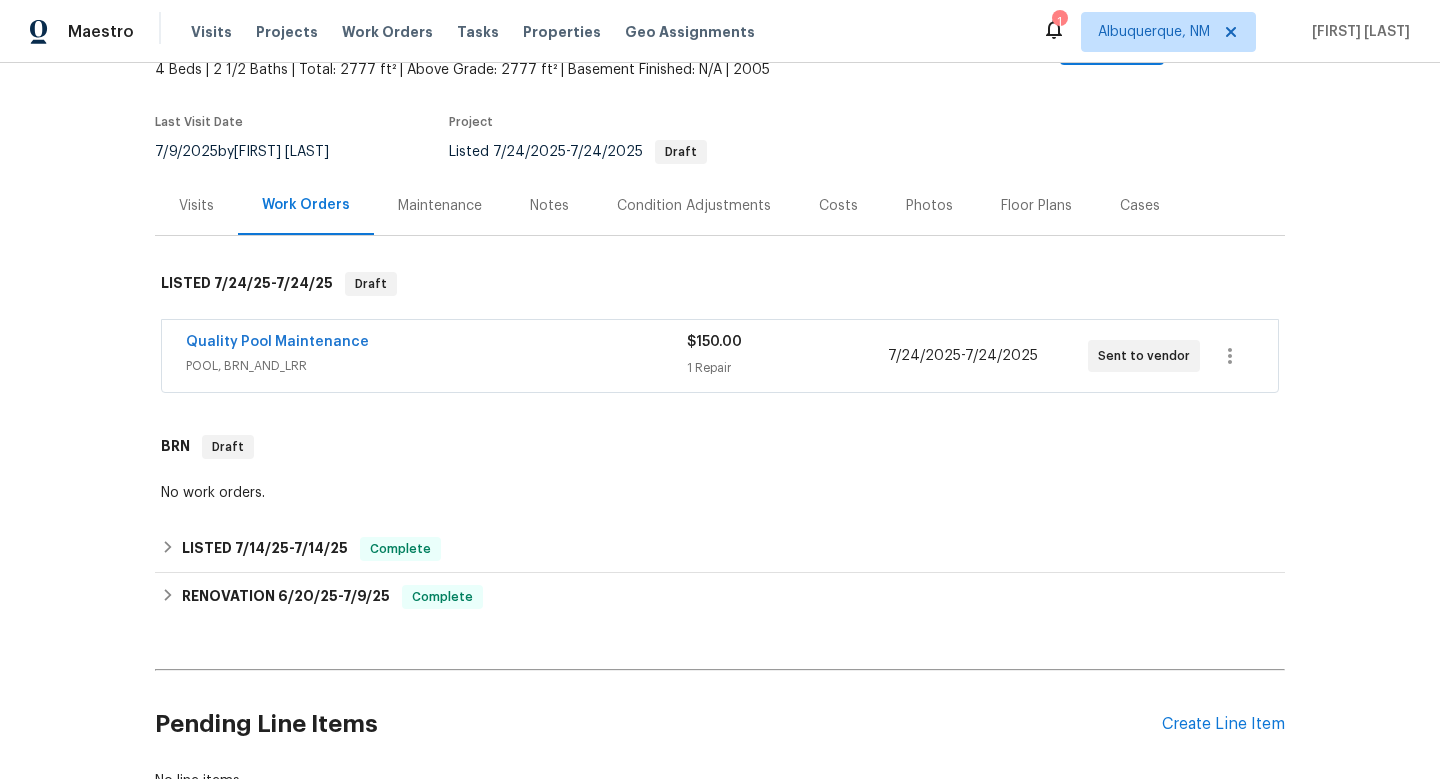 scroll, scrollTop: 207, scrollLeft: 0, axis: vertical 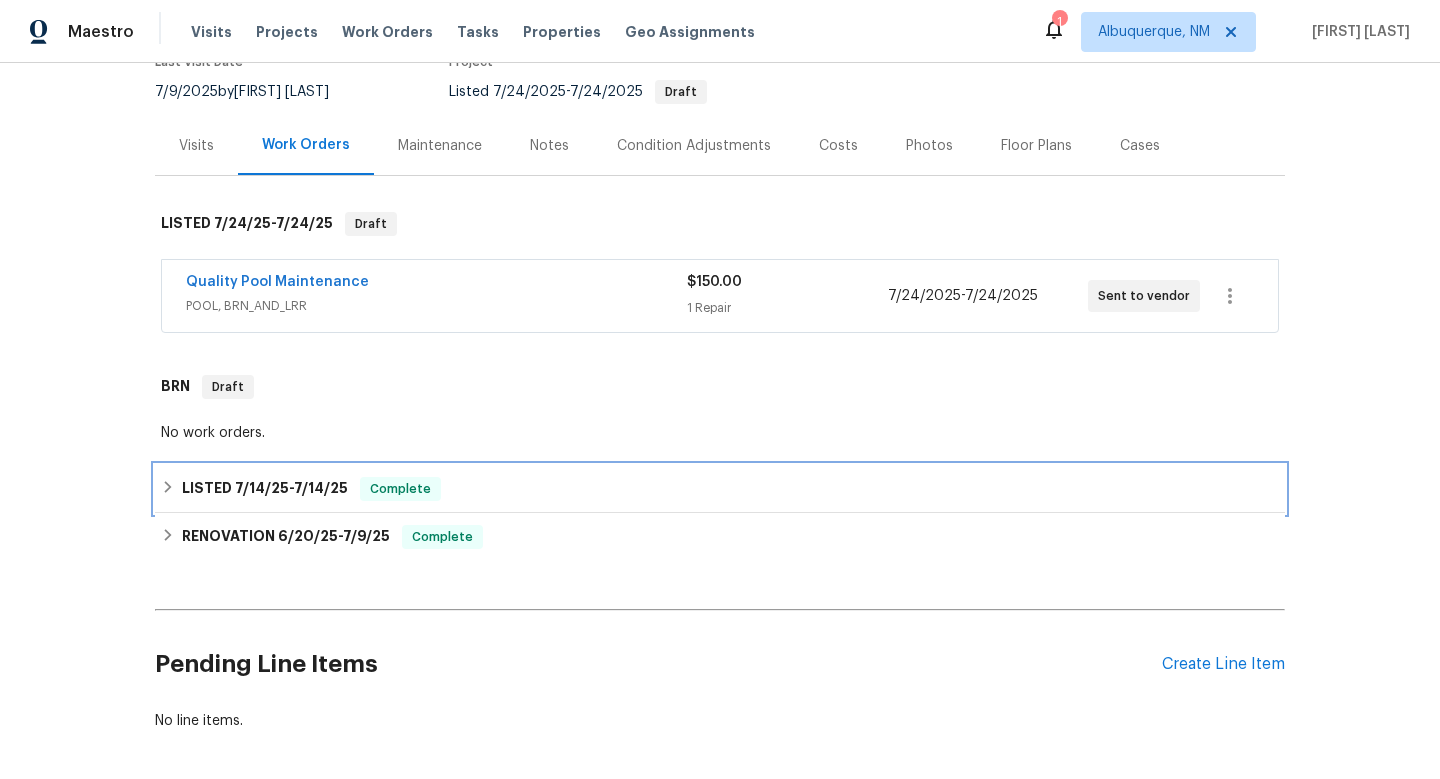 click 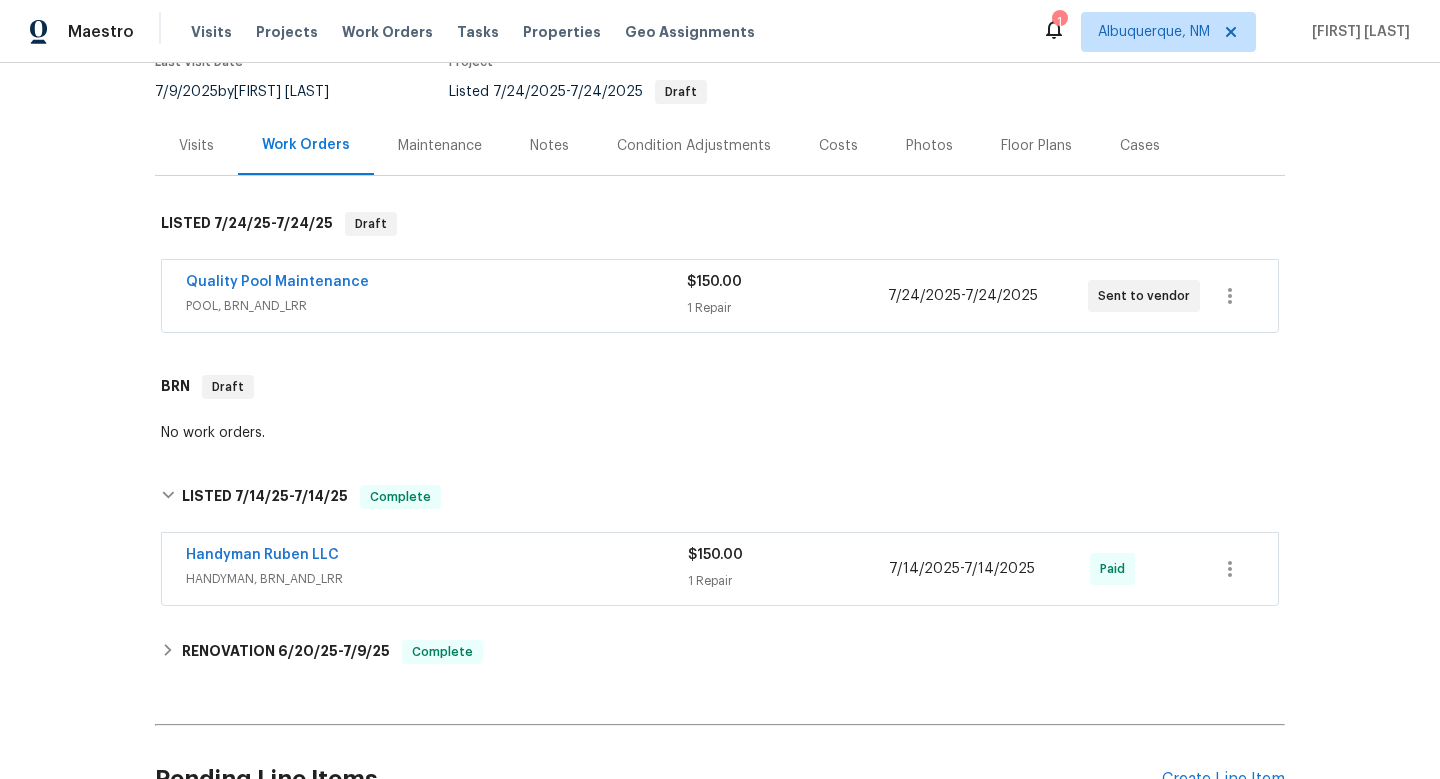 click on "POOL, BRN_AND_LRR" at bounding box center (436, 306) 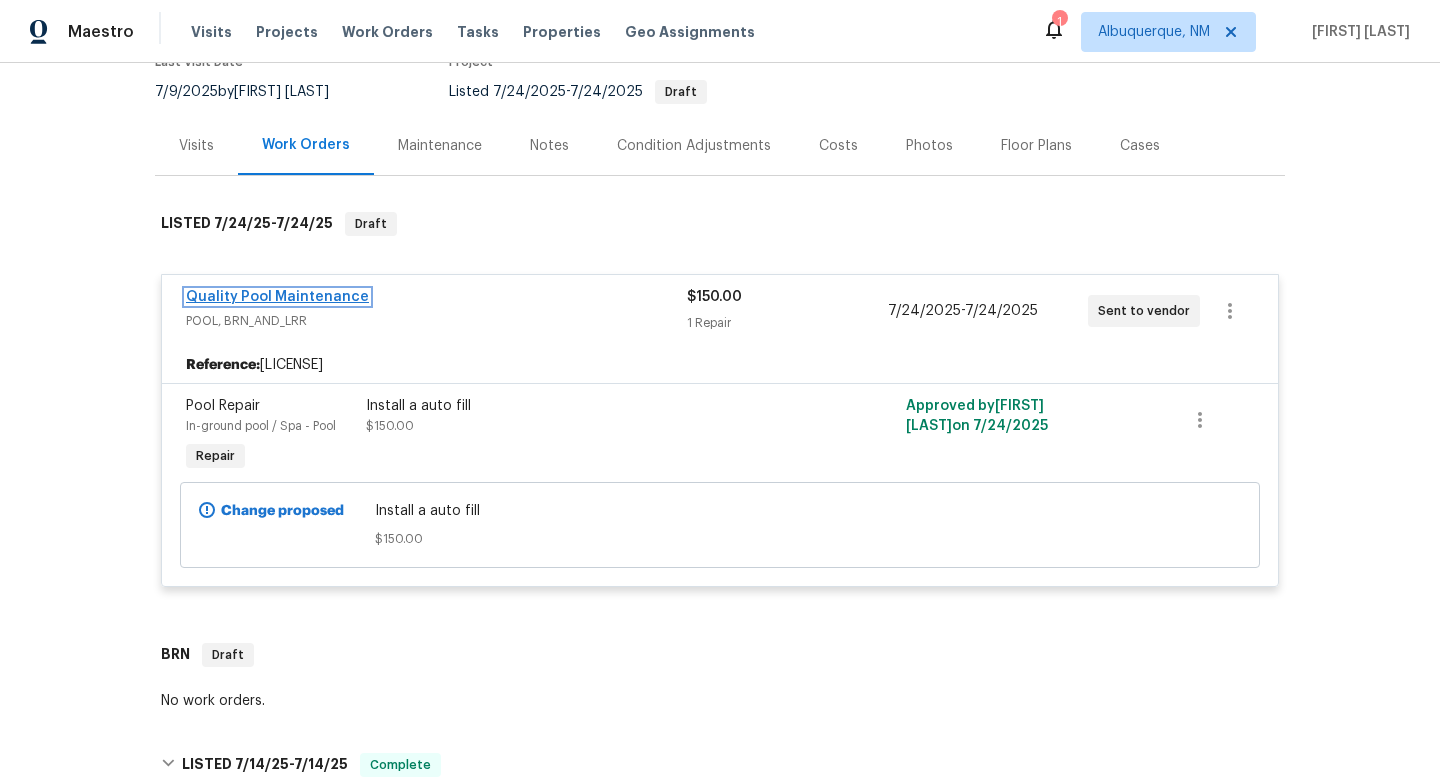 click on "Quality Pool Maintenance" at bounding box center (277, 297) 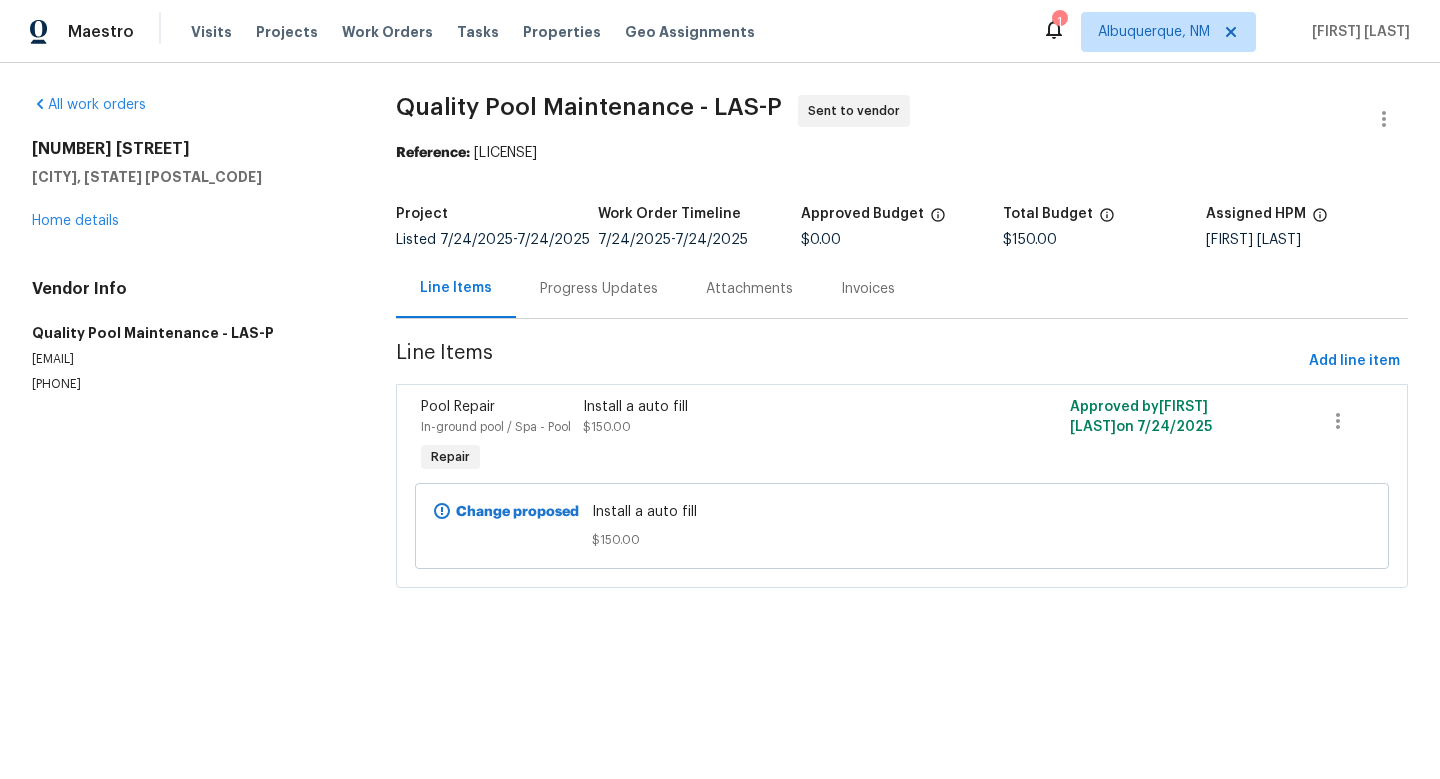 click on "Invoices" at bounding box center (868, 288) 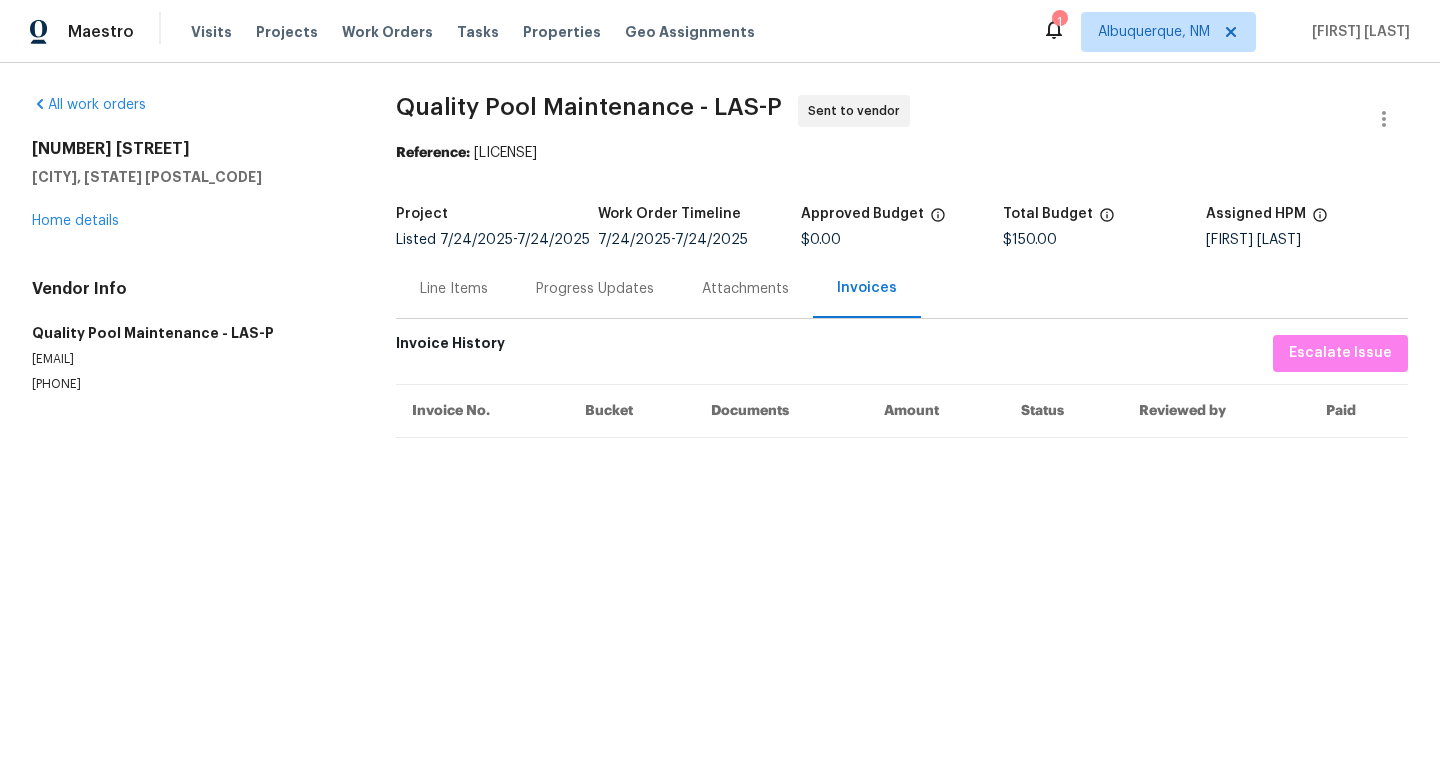 click on "Line Items" at bounding box center (454, 289) 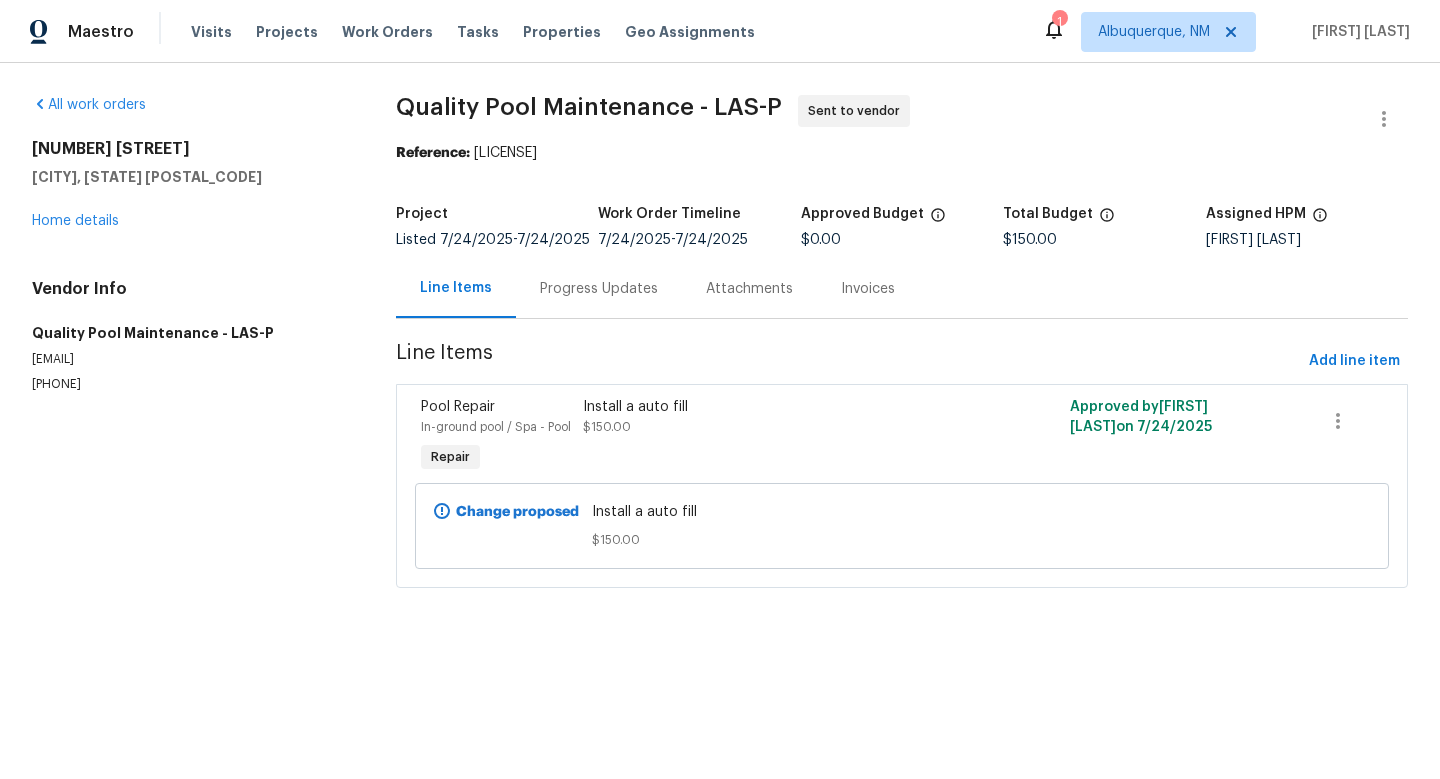 click on "Install a auto fill $150.00" at bounding box center (780, 417) 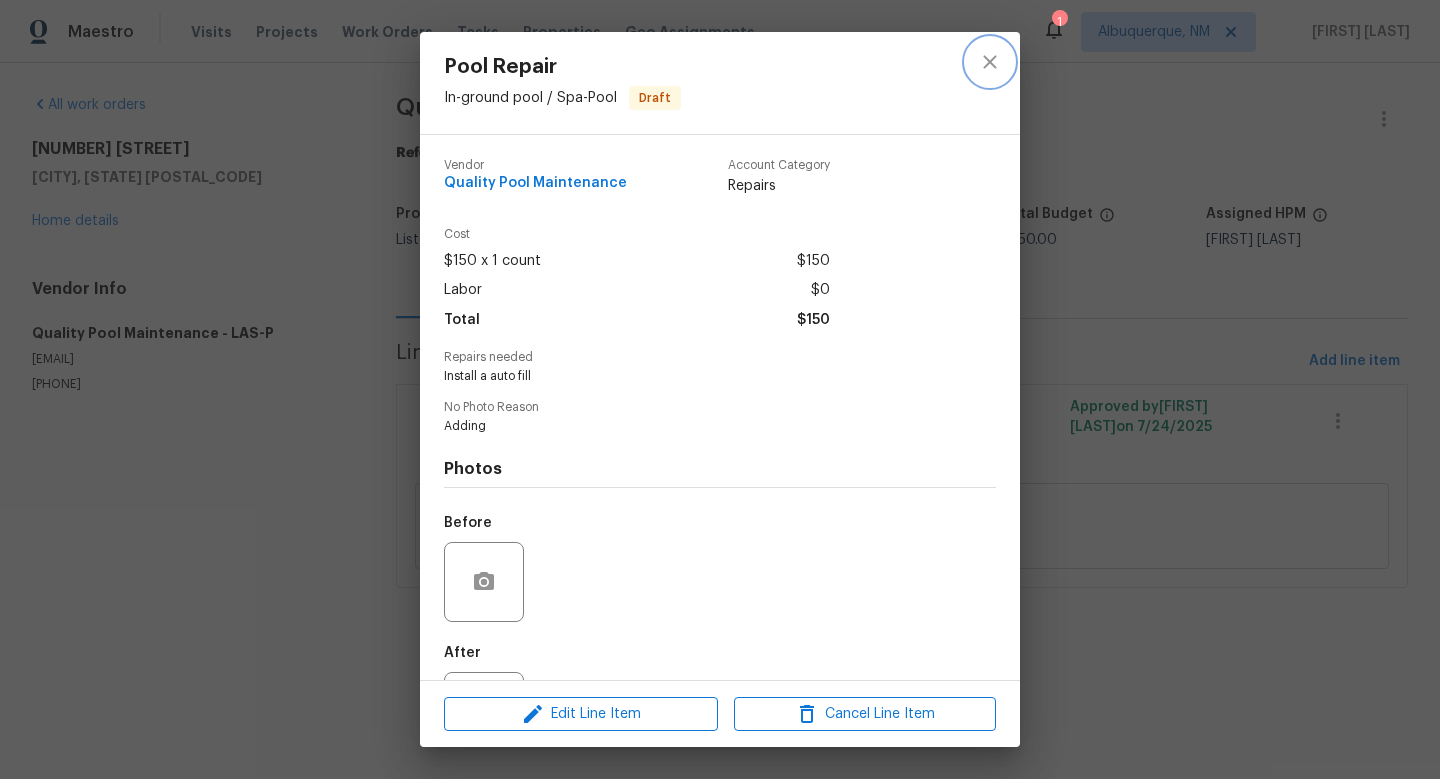 click 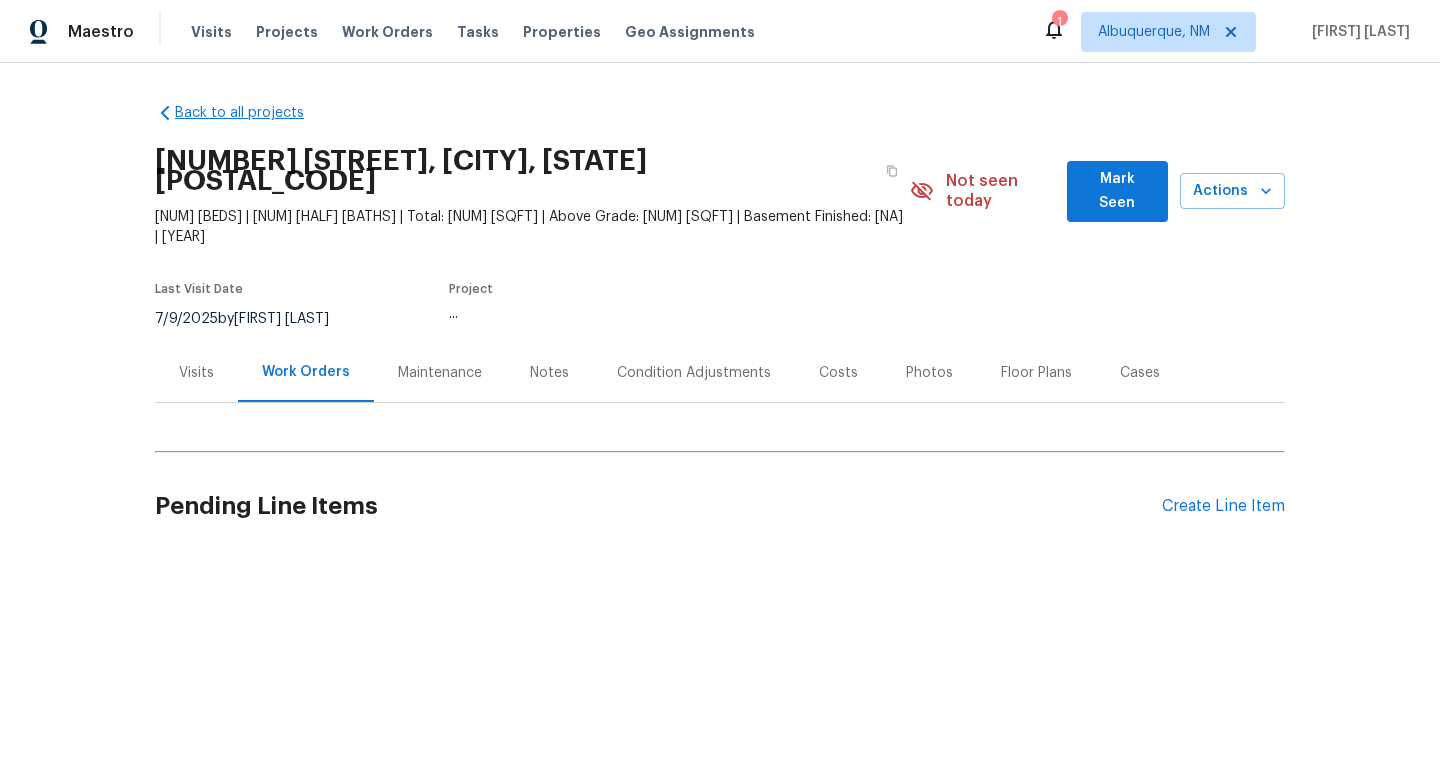 scroll, scrollTop: 0, scrollLeft: 0, axis: both 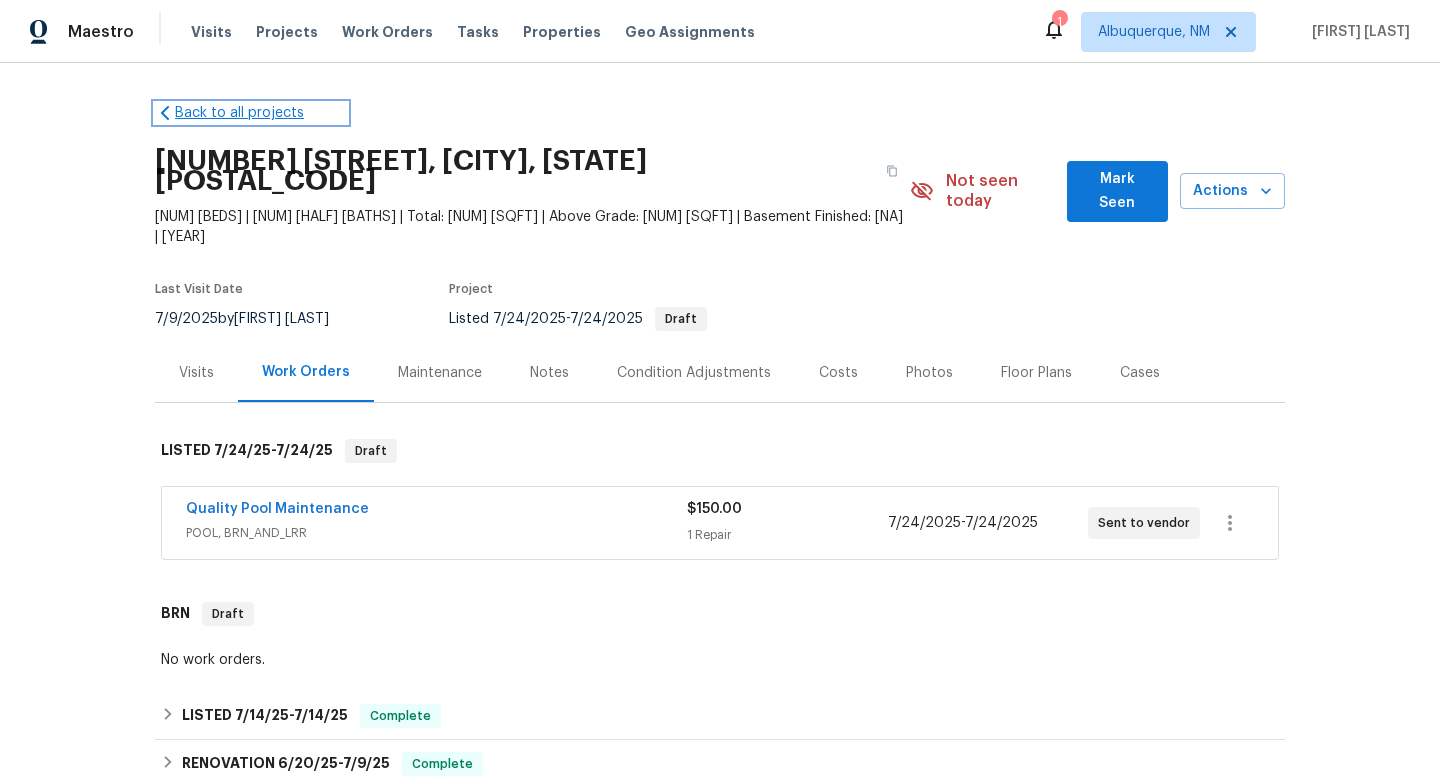 click on "Back to all projects" at bounding box center [251, 113] 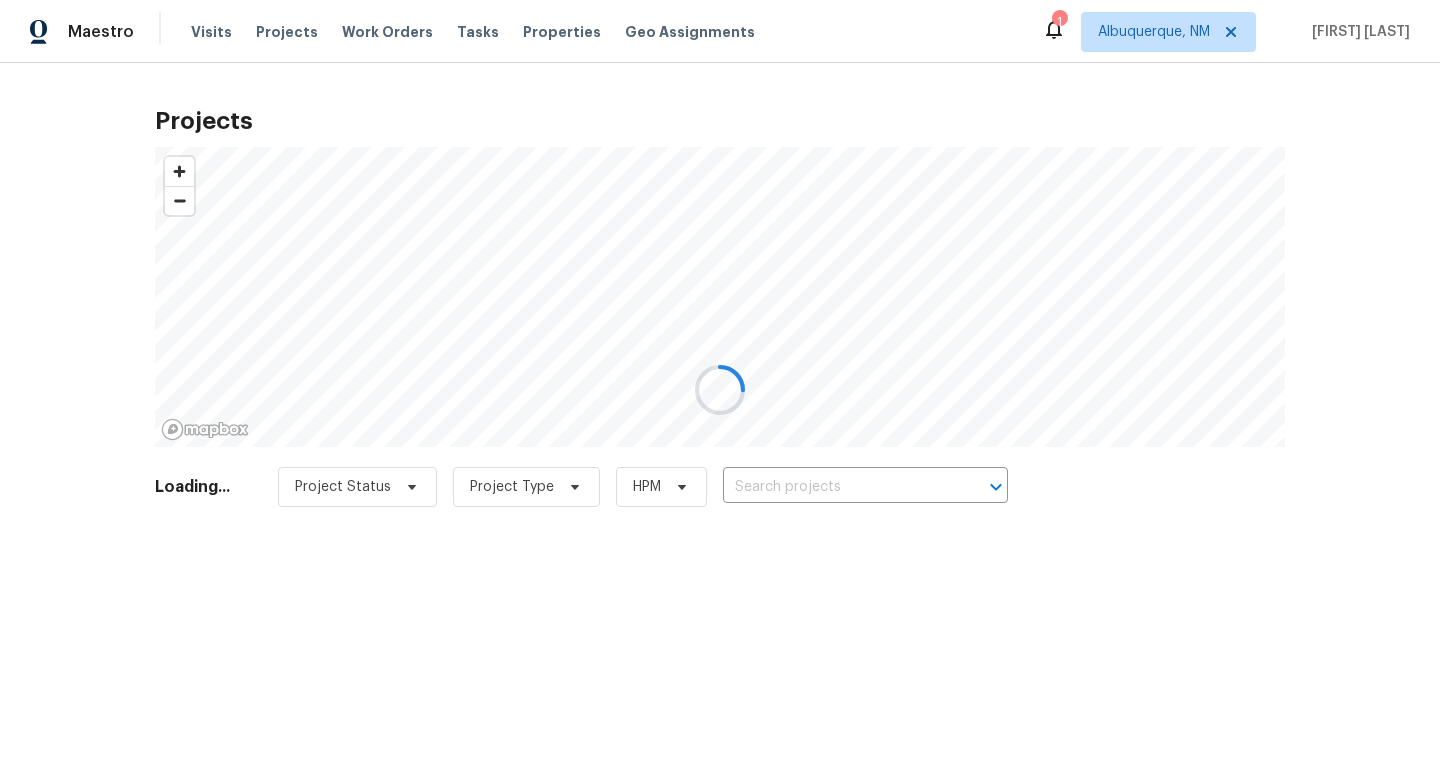scroll, scrollTop: 0, scrollLeft: 0, axis: both 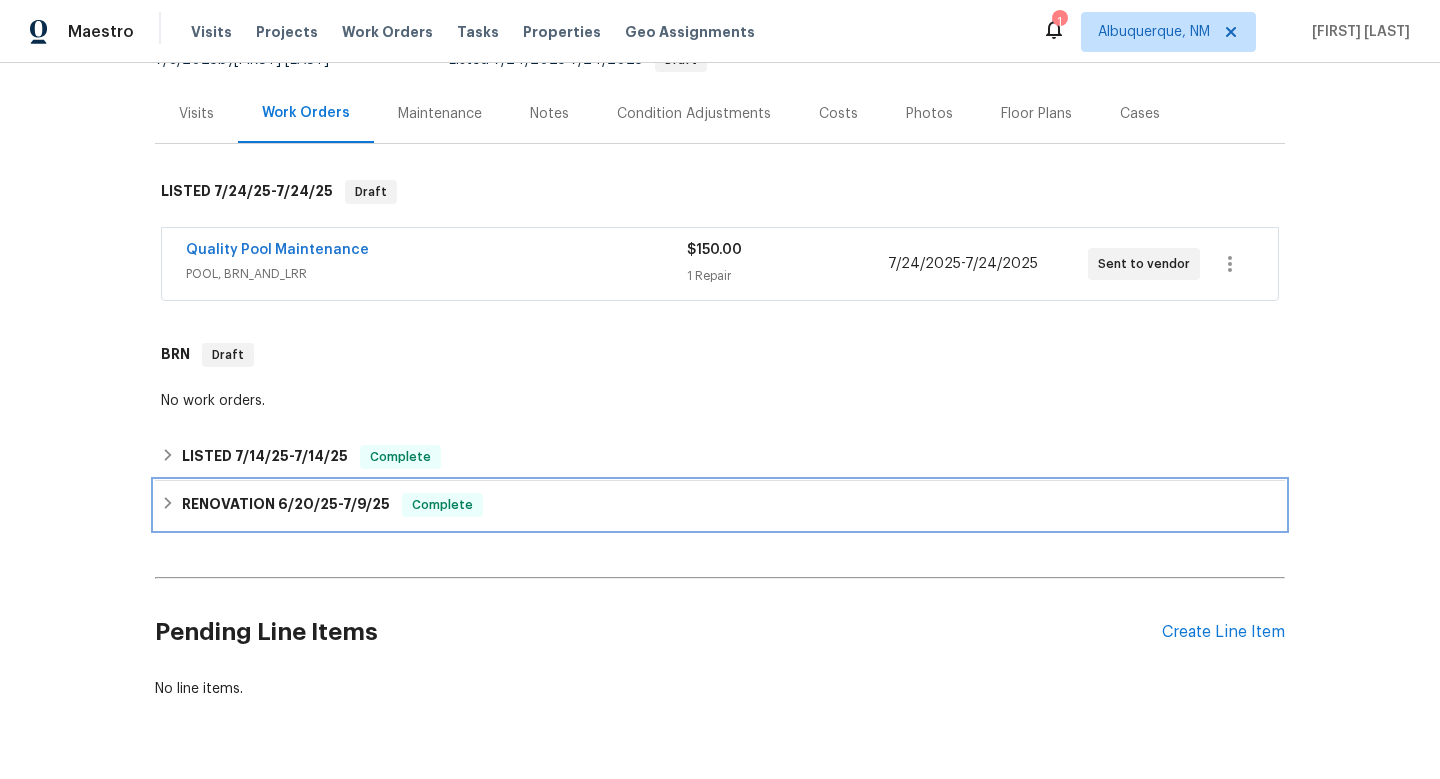 click on "RENOVATION [DATE] - [DATE]" at bounding box center [286, 505] 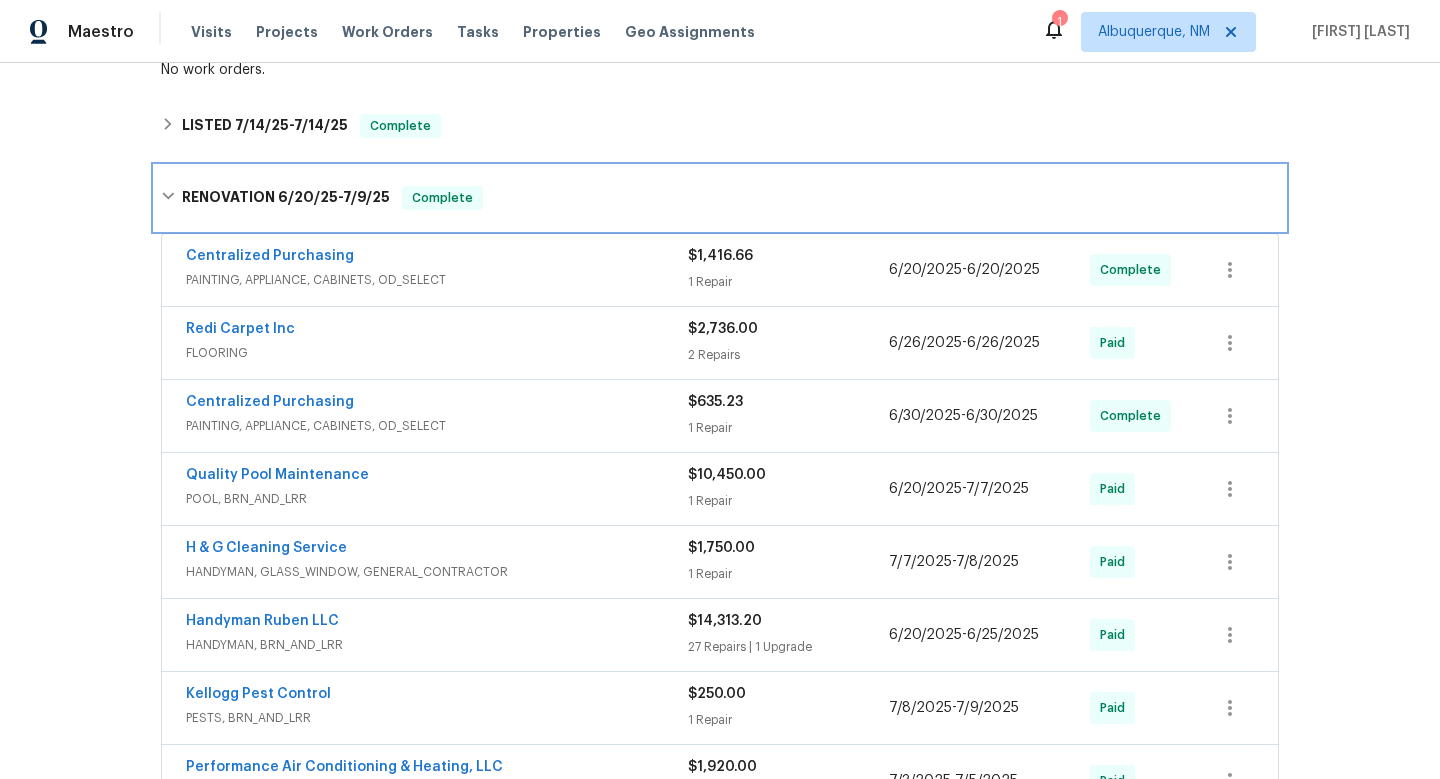 scroll, scrollTop: 591, scrollLeft: 0, axis: vertical 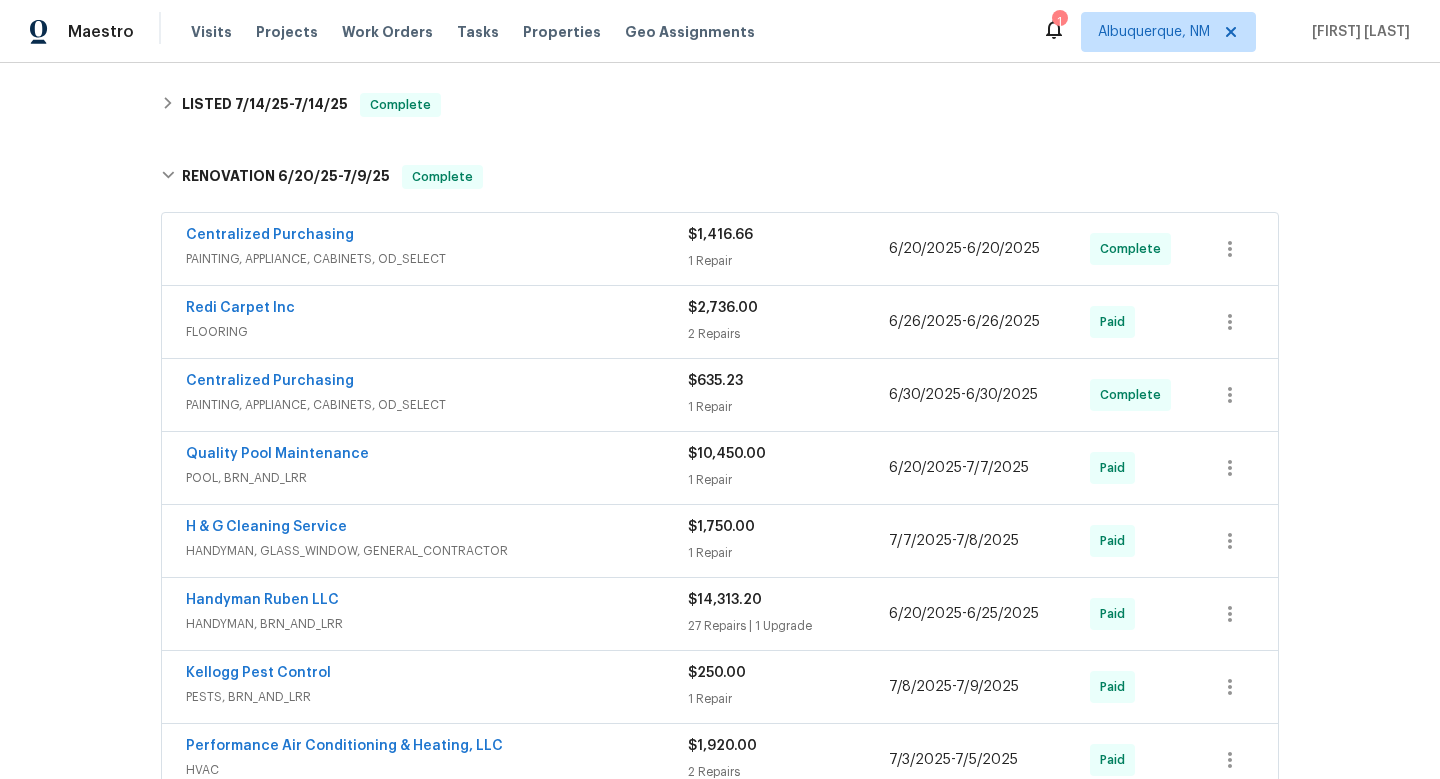 click on "H & G Cleaning Service" at bounding box center (437, 529) 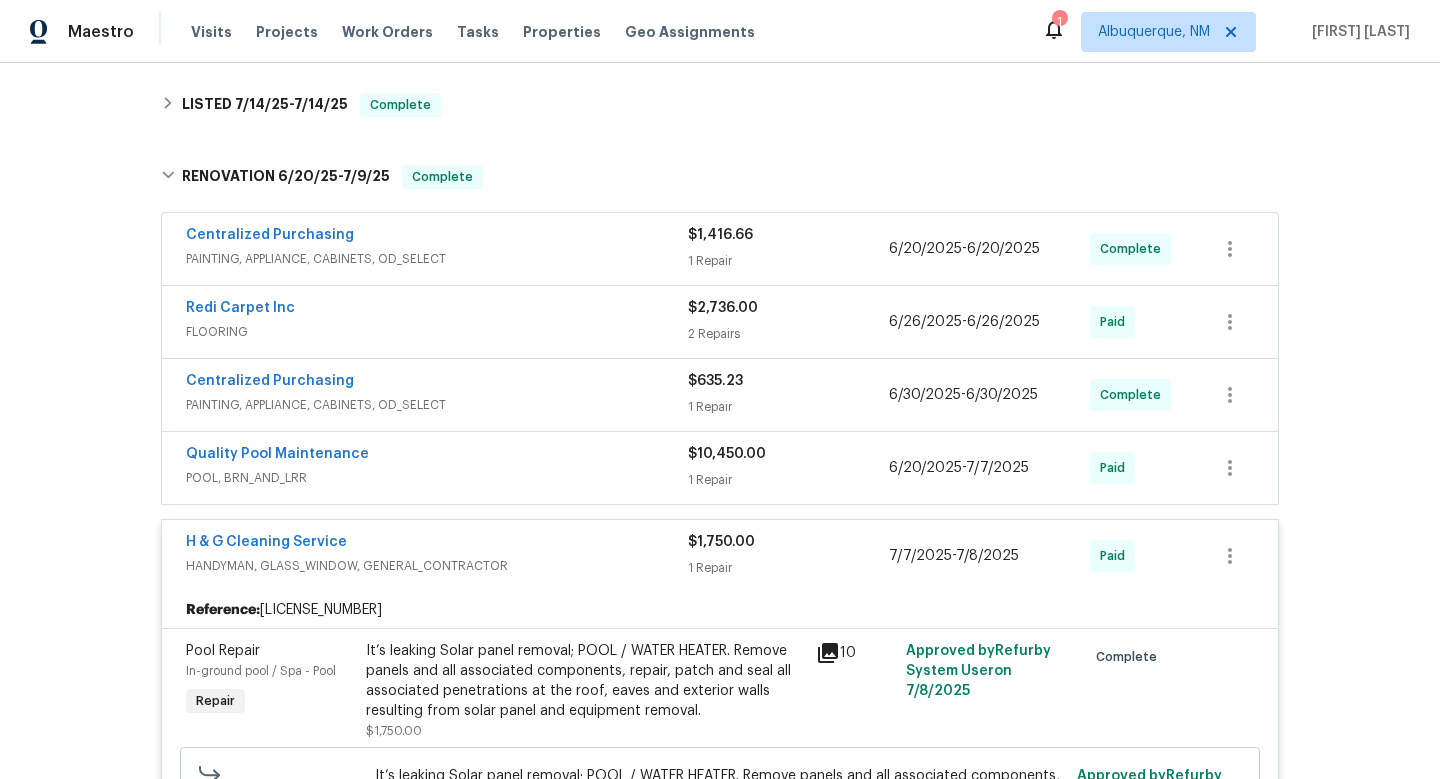 click on "H & G Cleaning Service" at bounding box center [437, 544] 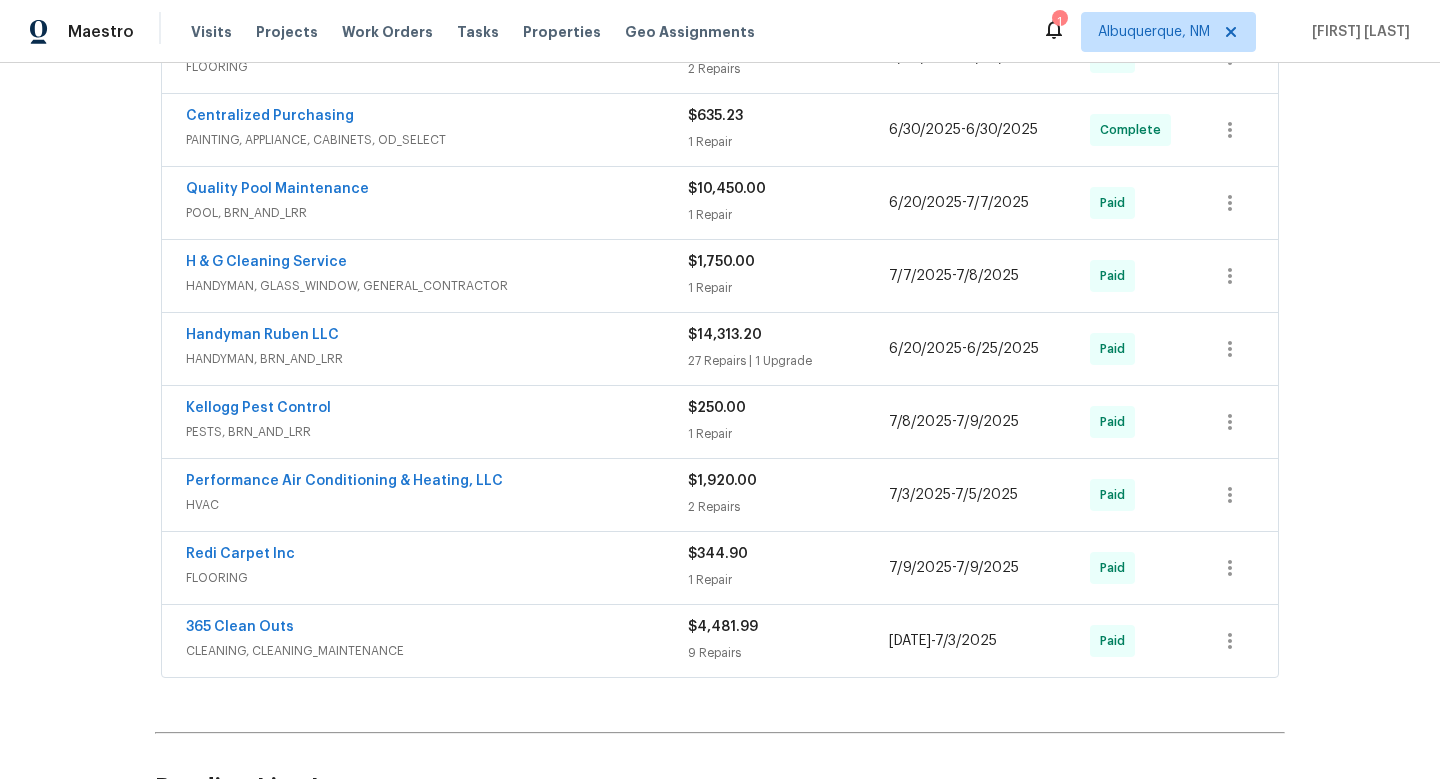 scroll, scrollTop: 862, scrollLeft: 0, axis: vertical 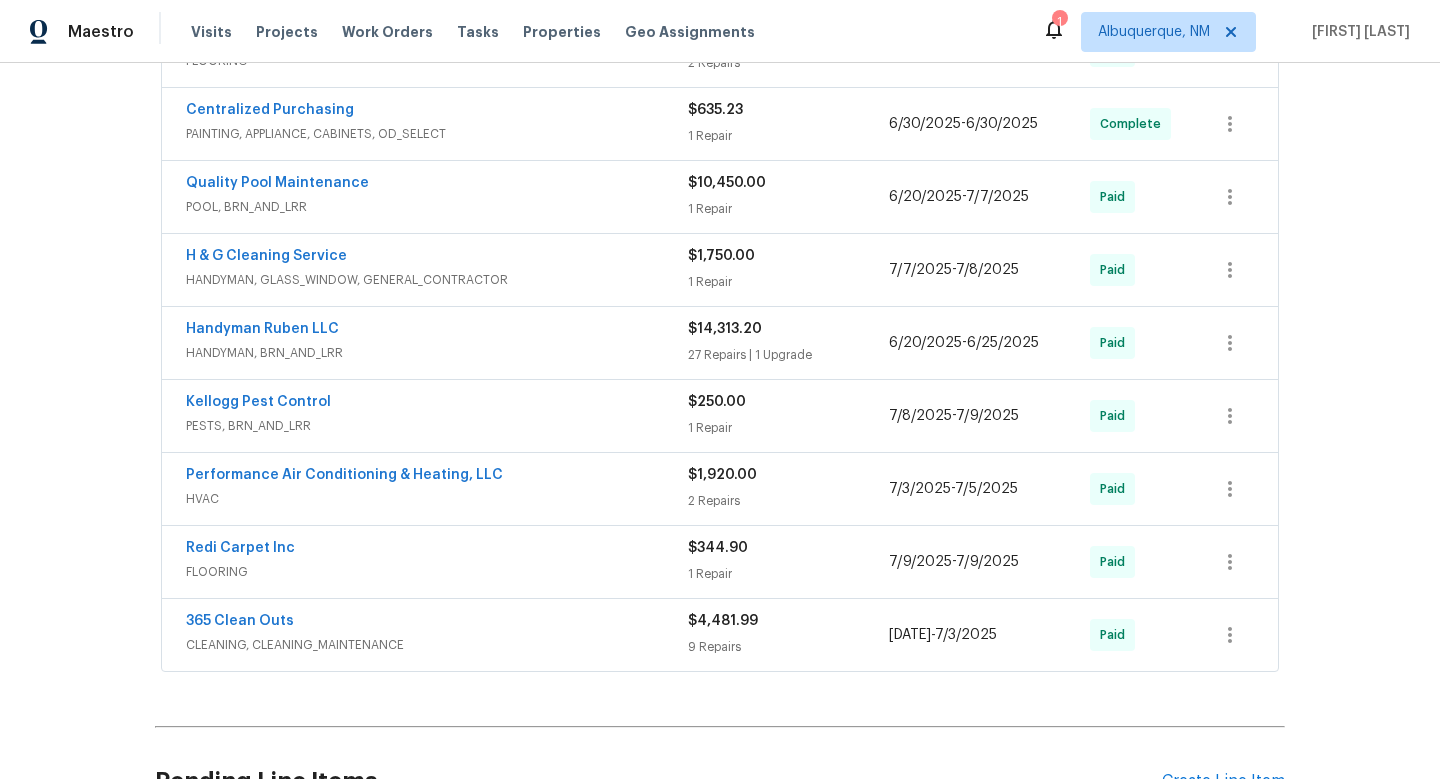 click on "CLEANING, CLEANING_MAINTENANCE" at bounding box center (437, 645) 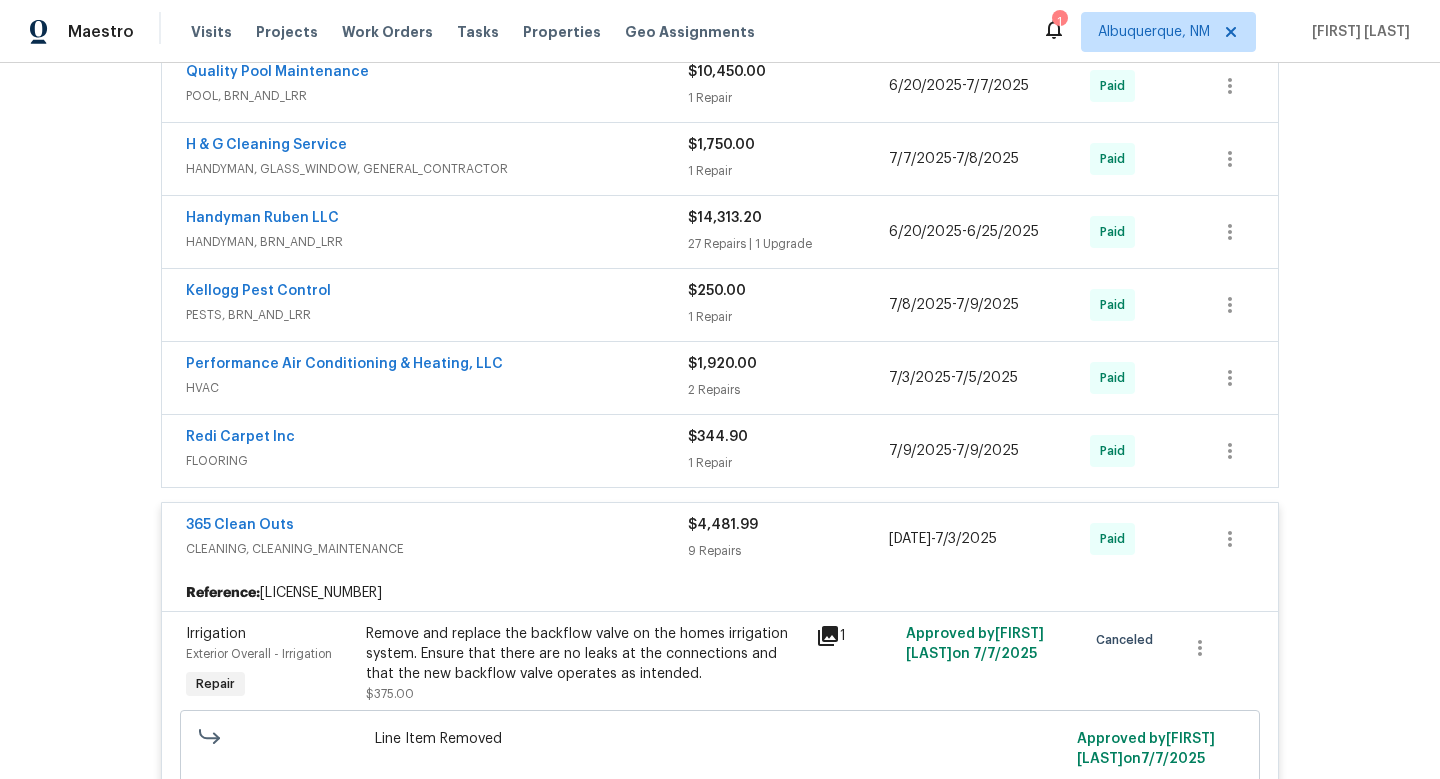 scroll, scrollTop: 884, scrollLeft: 0, axis: vertical 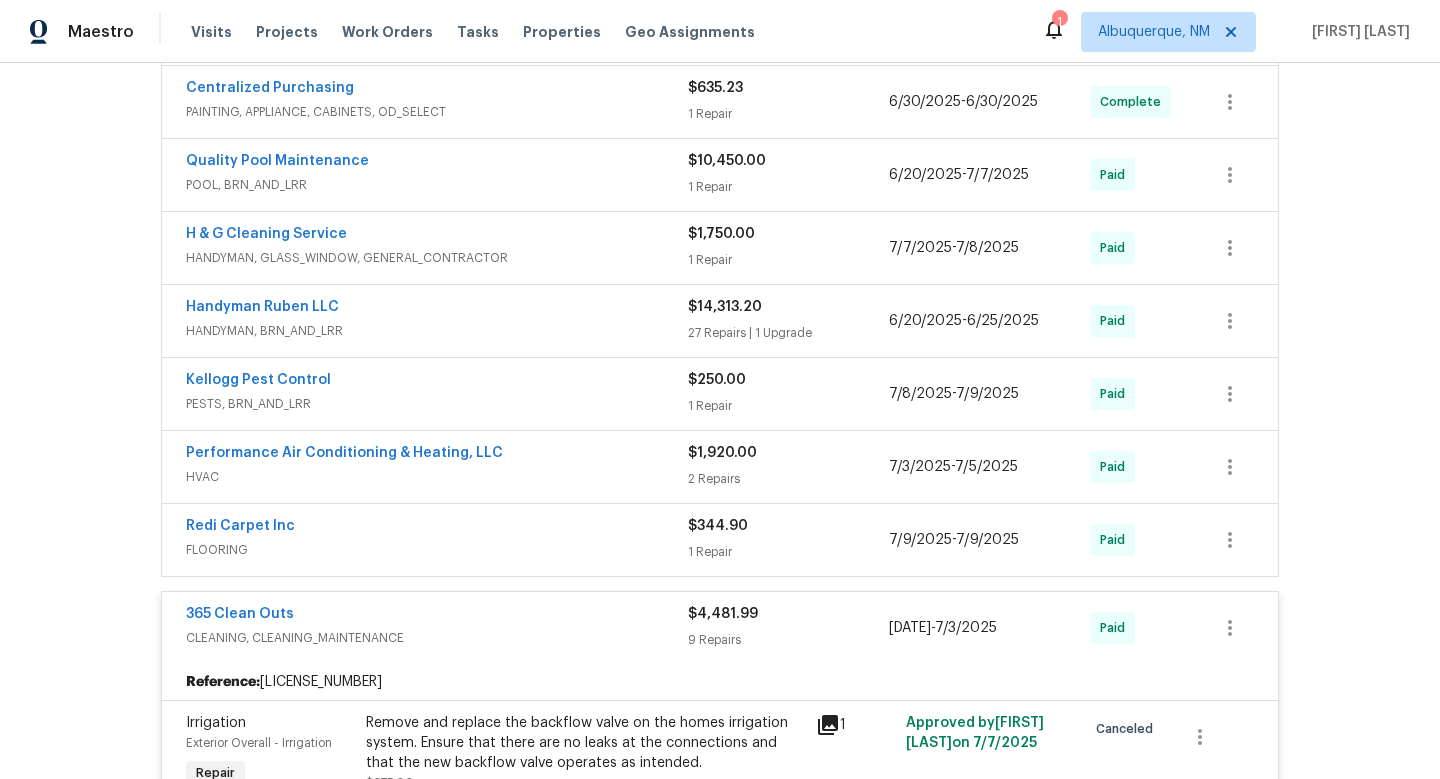 click on "HANDYMAN, BRN_AND_LRR" at bounding box center [437, 331] 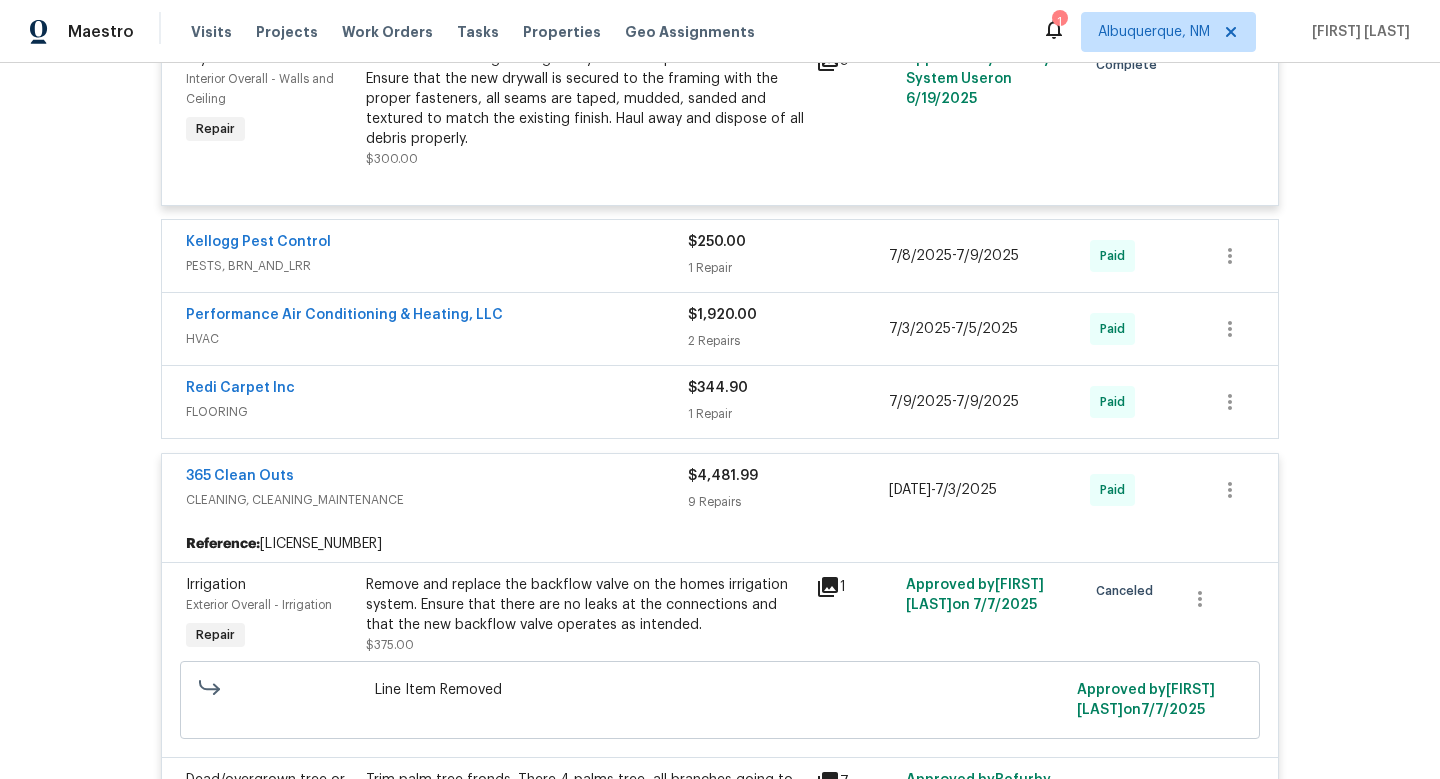scroll, scrollTop: 5976, scrollLeft: 0, axis: vertical 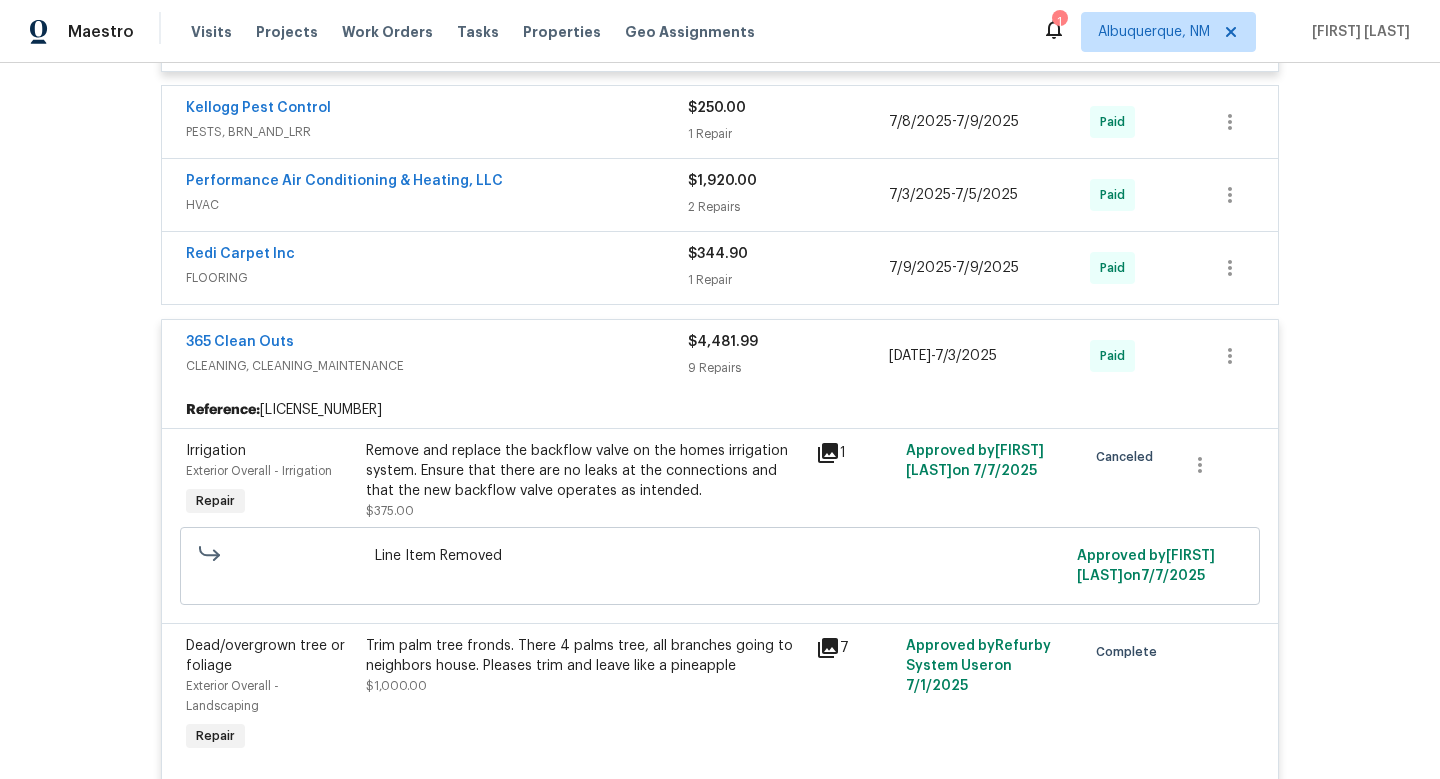 click on "CLEANING, CLEANING_MAINTENANCE" at bounding box center (437, 366) 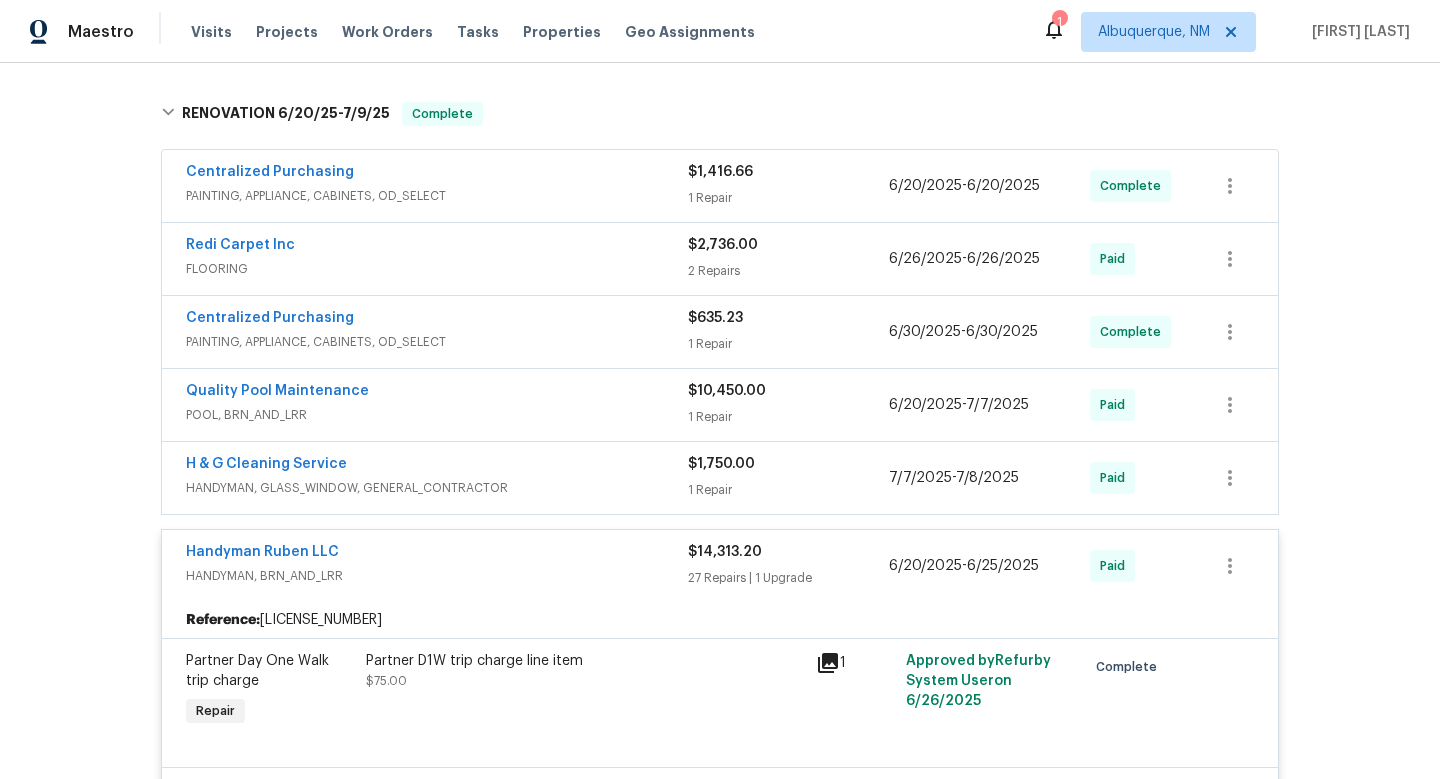 scroll, scrollTop: 672, scrollLeft: 0, axis: vertical 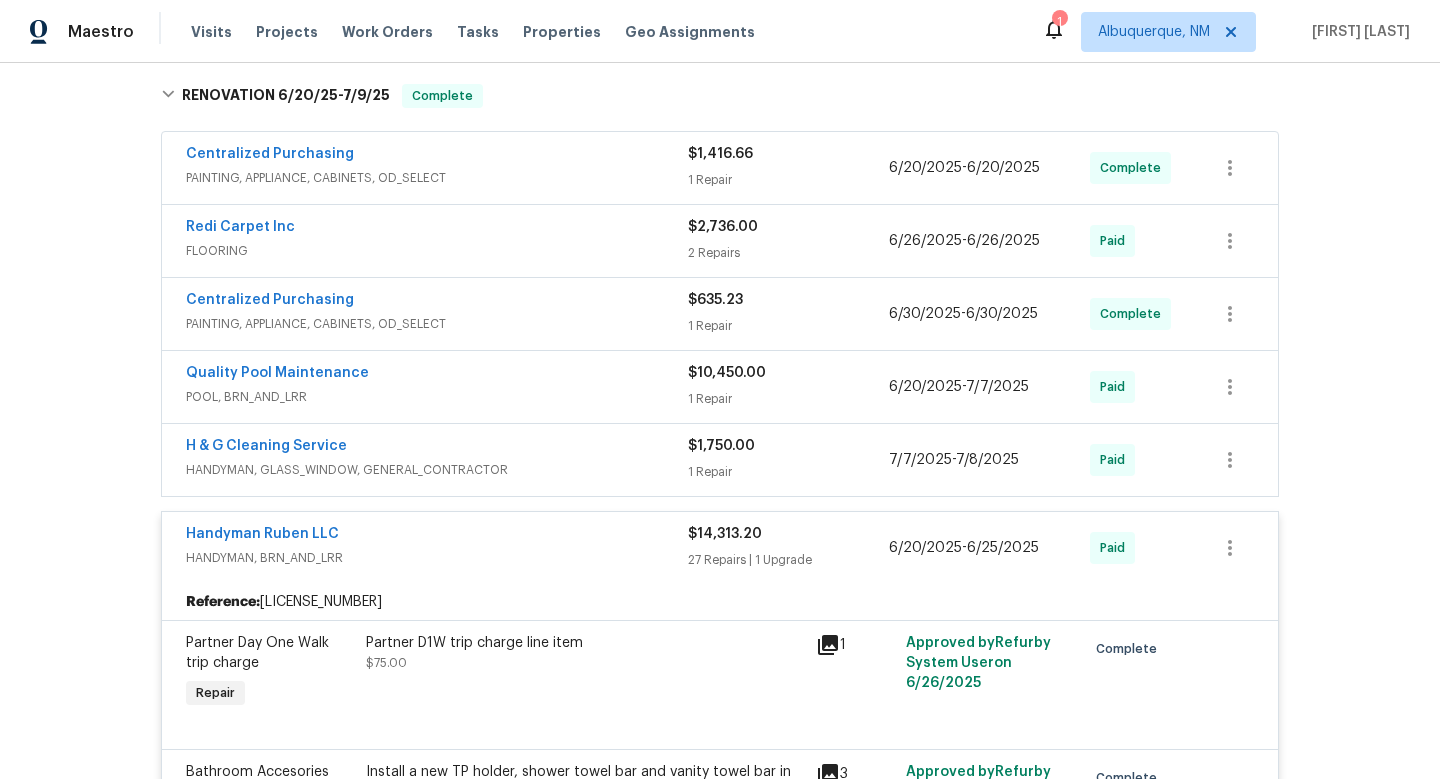 click on "HANDYMAN, BRN_AND_LRR" at bounding box center (437, 558) 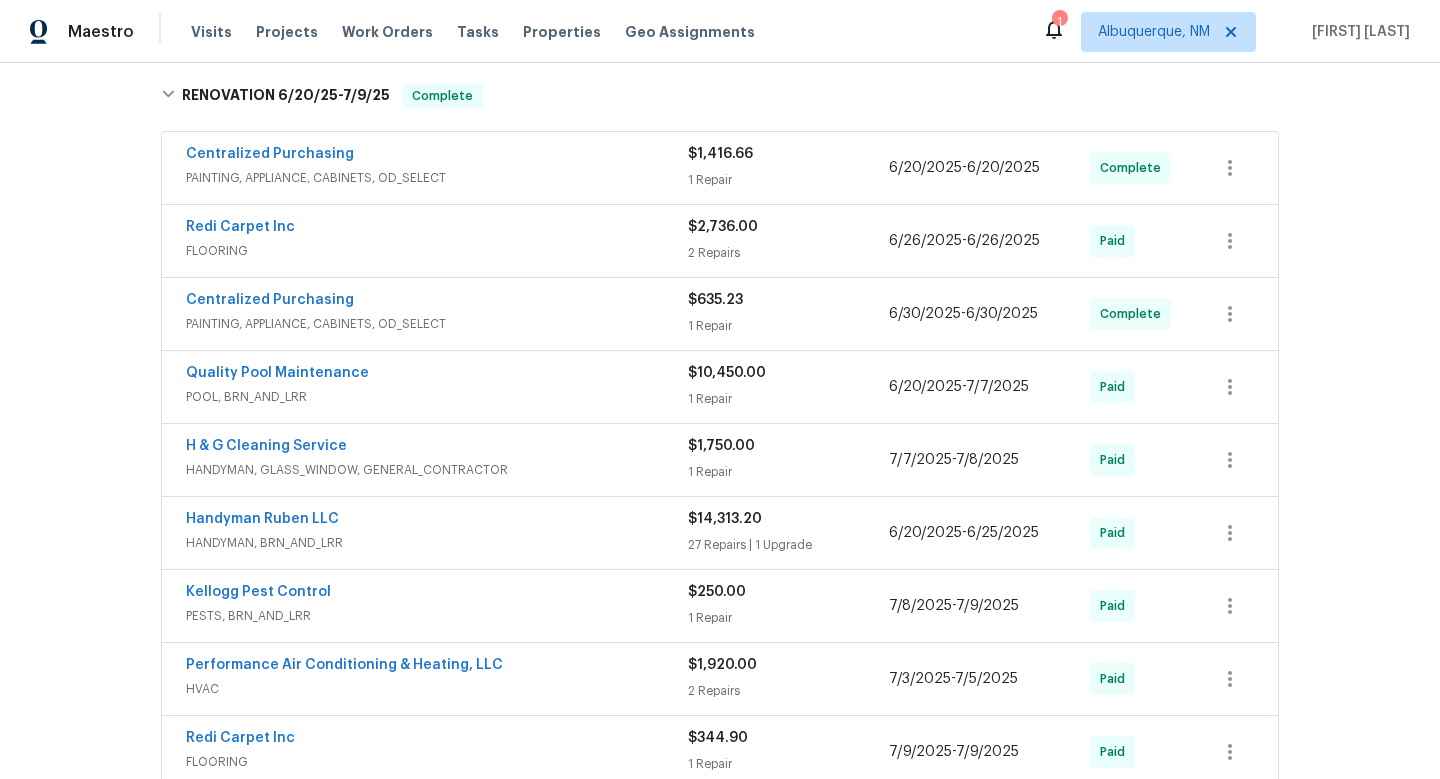 click on "Centralized Purchasing" at bounding box center (437, 302) 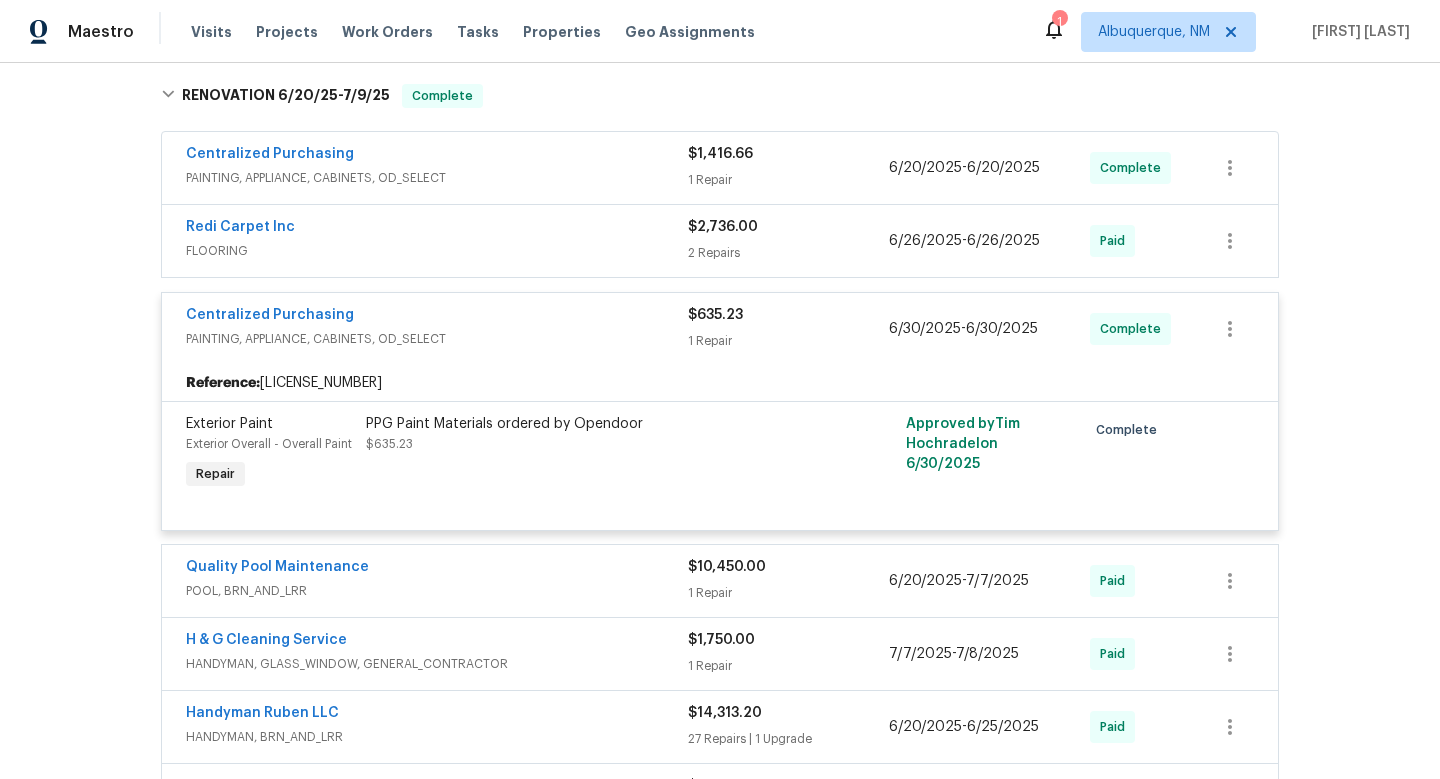 click on "Centralized Purchasing" at bounding box center [437, 317] 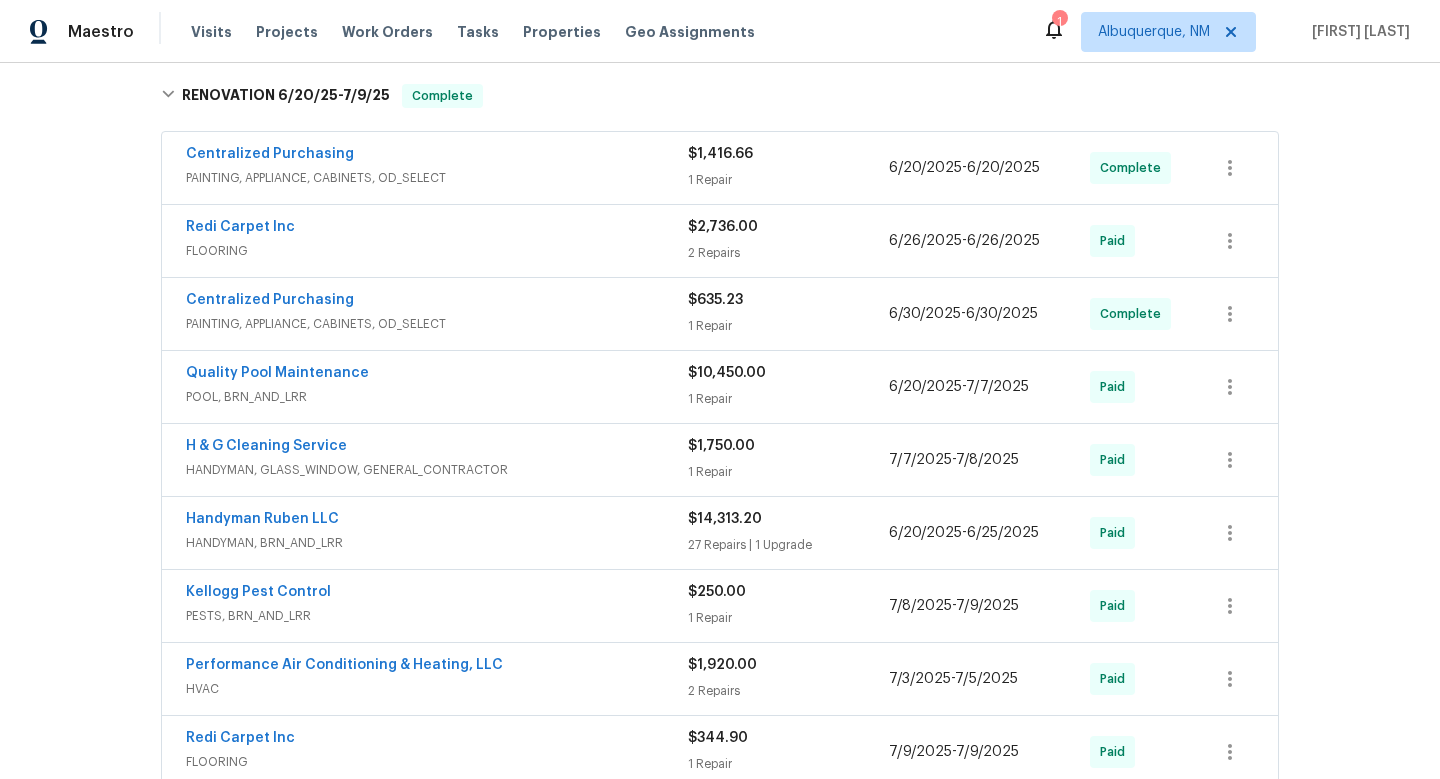 click on "FLOORING" at bounding box center (437, 251) 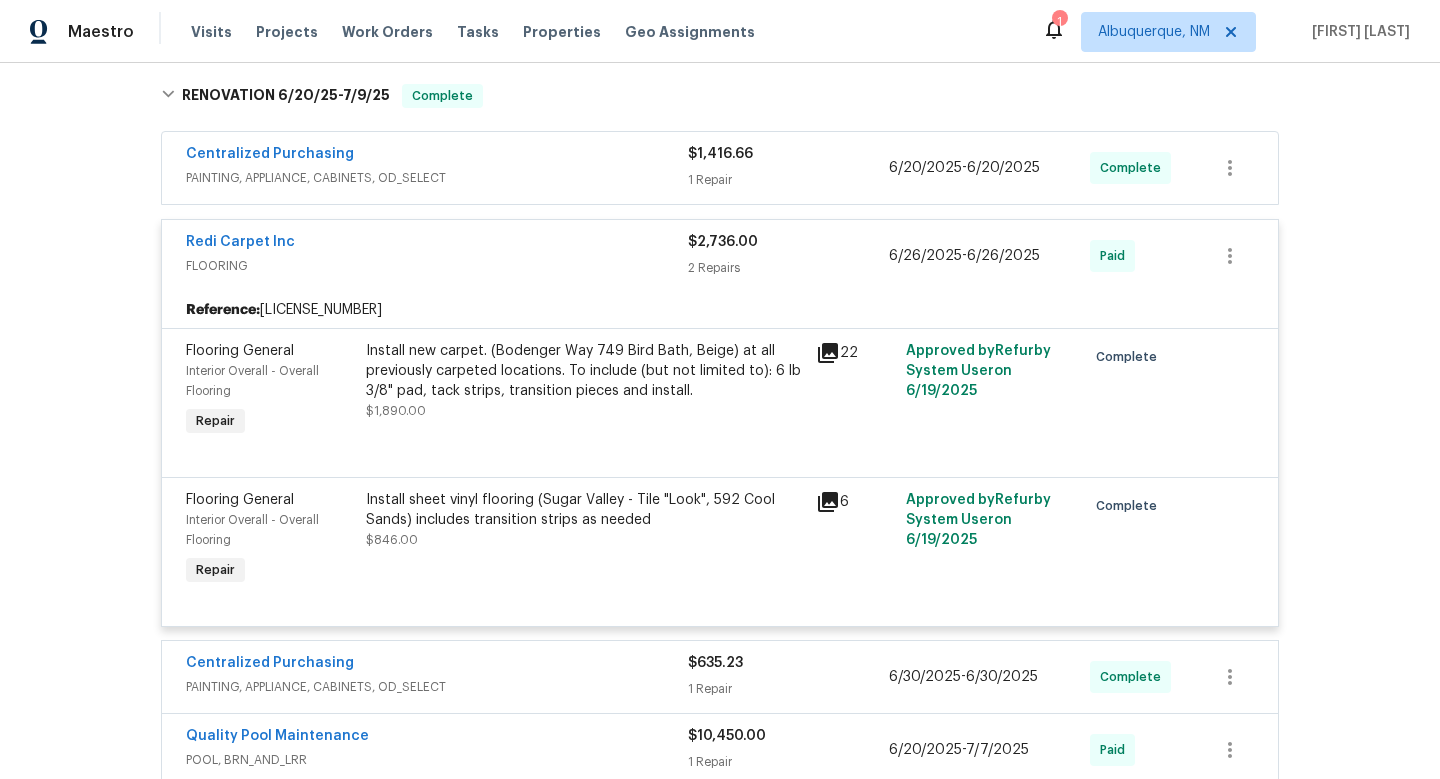 click on "Redi Carpet Inc" at bounding box center [437, 244] 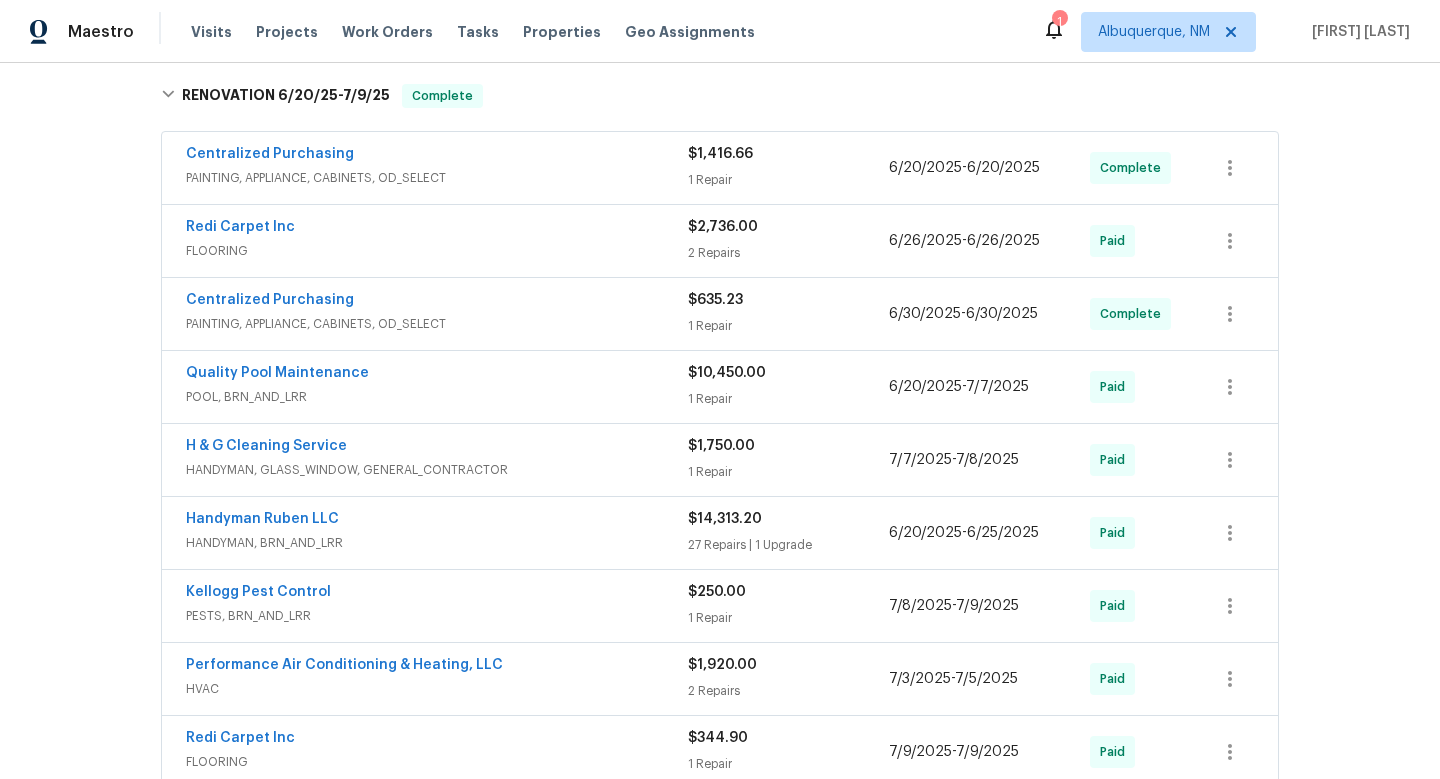 click on "Centralized Purchasing" at bounding box center [437, 156] 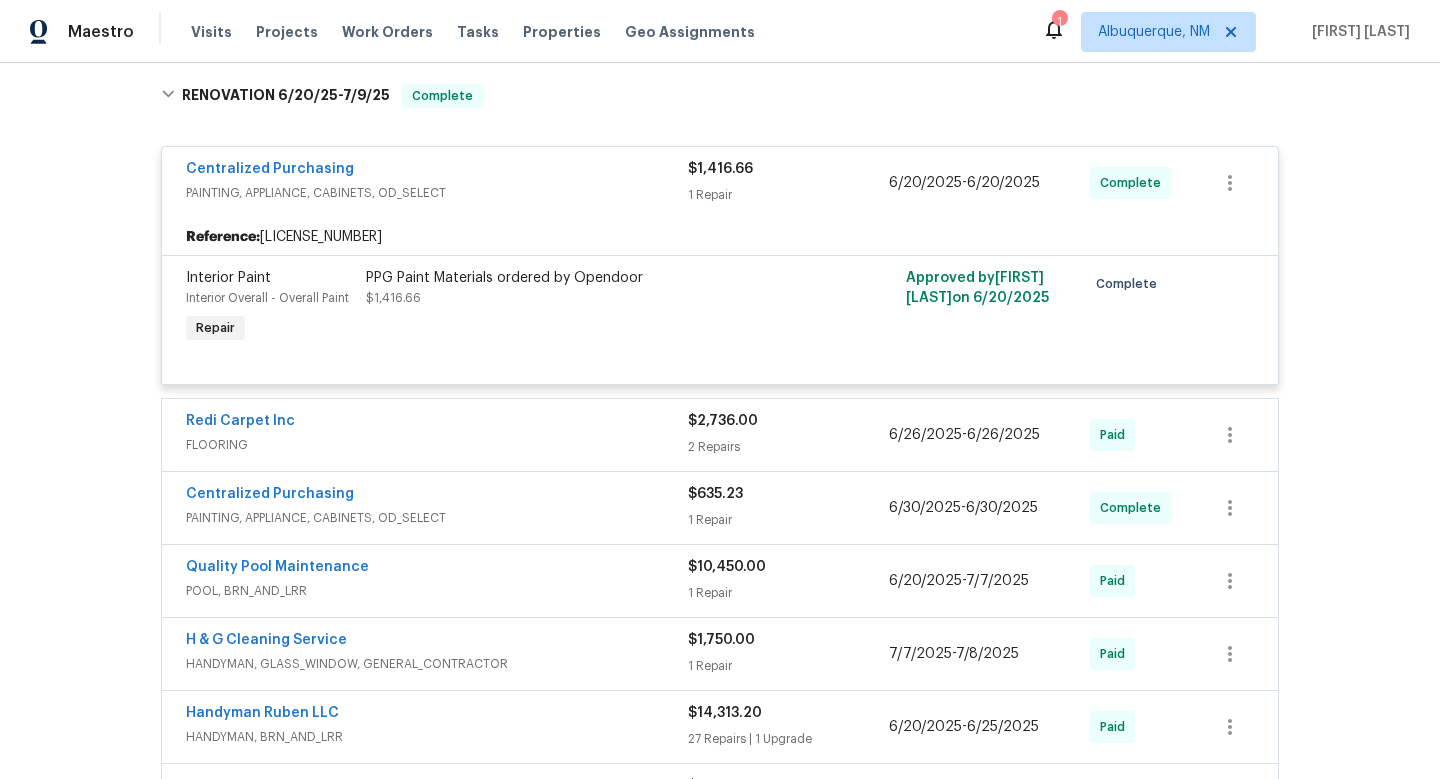 click on "Centralized Purchasing PAINTING, APPLIANCE, CABINETS, OD_SELECT [PRICE] 1 Repair [DATE] - [DATE] Complete" at bounding box center [720, 183] 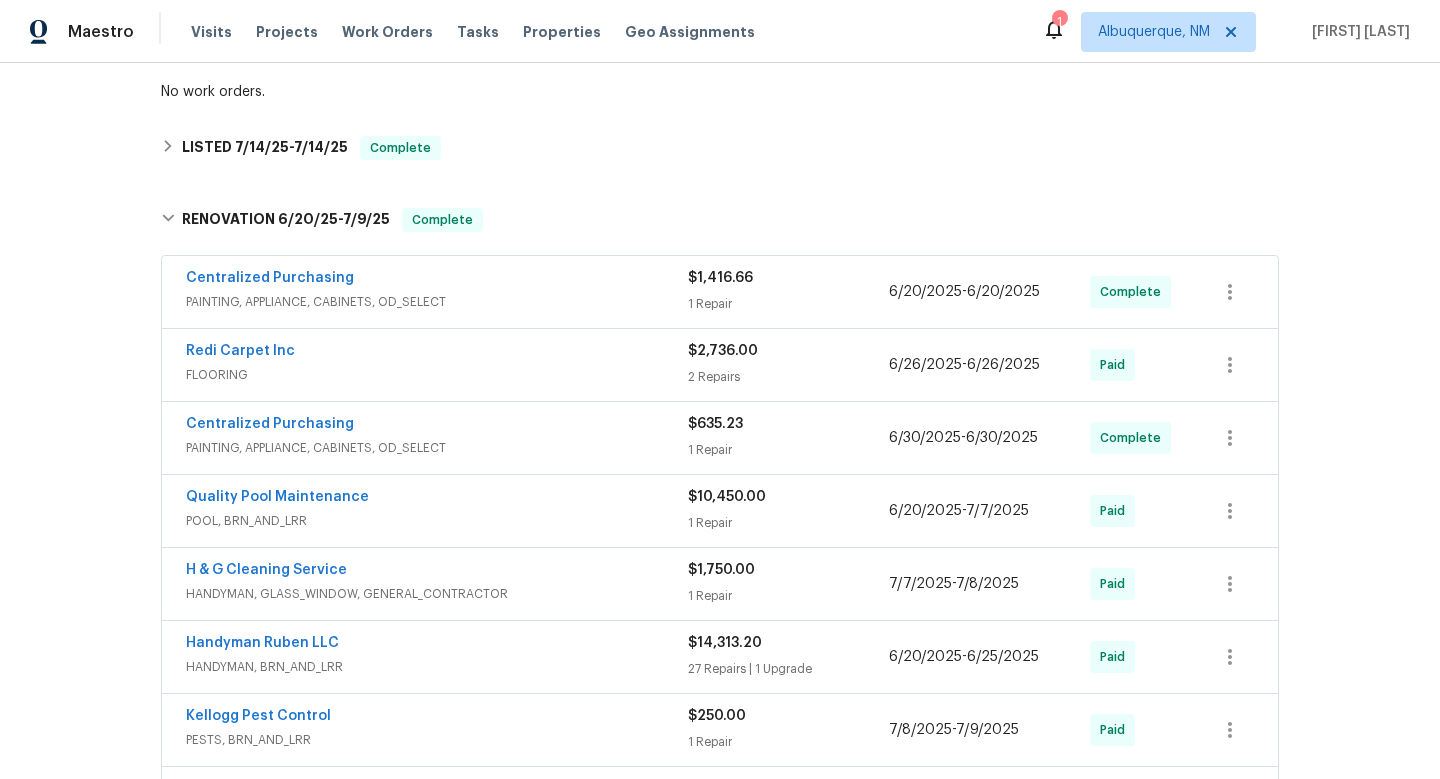 scroll, scrollTop: 556, scrollLeft: 0, axis: vertical 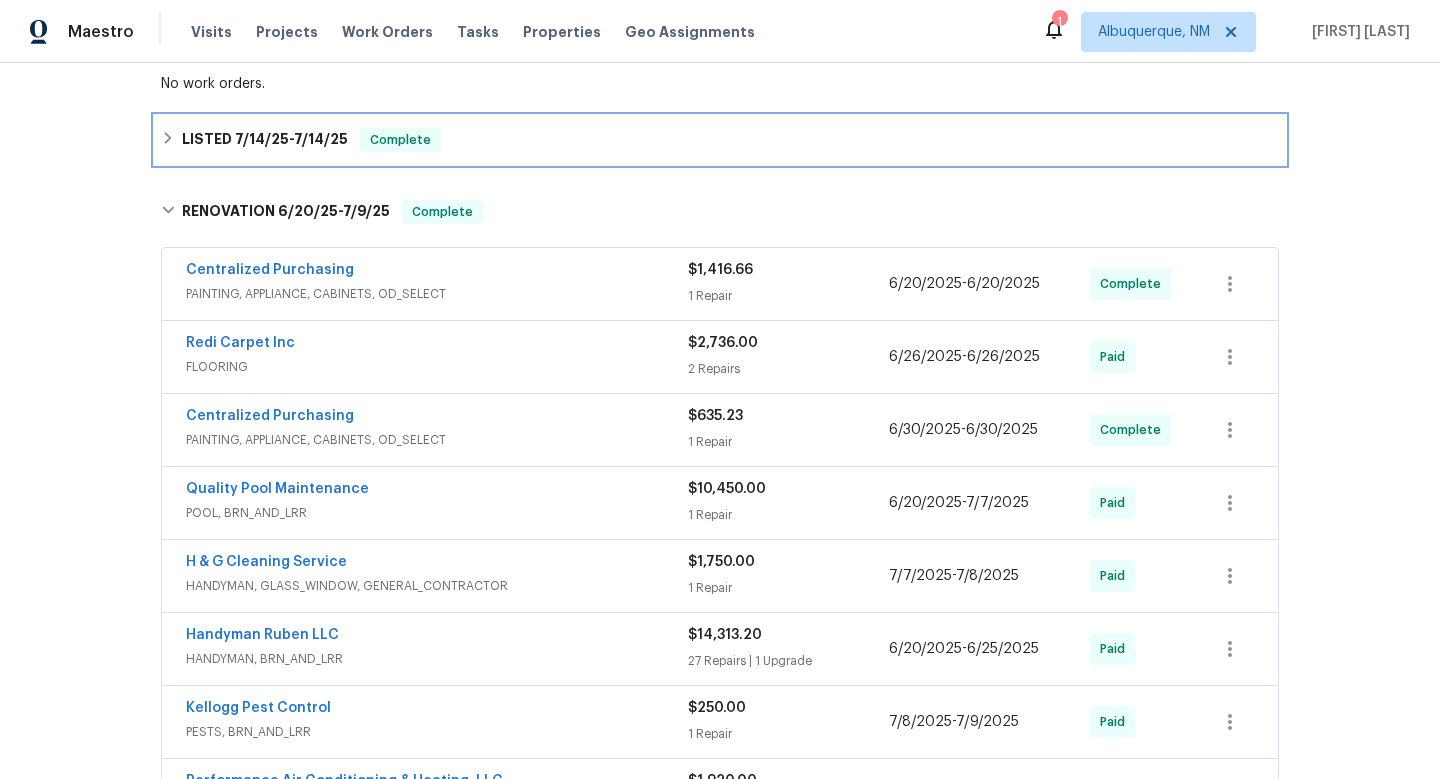 click on "[DATE] - [DATE]" at bounding box center (291, 139) 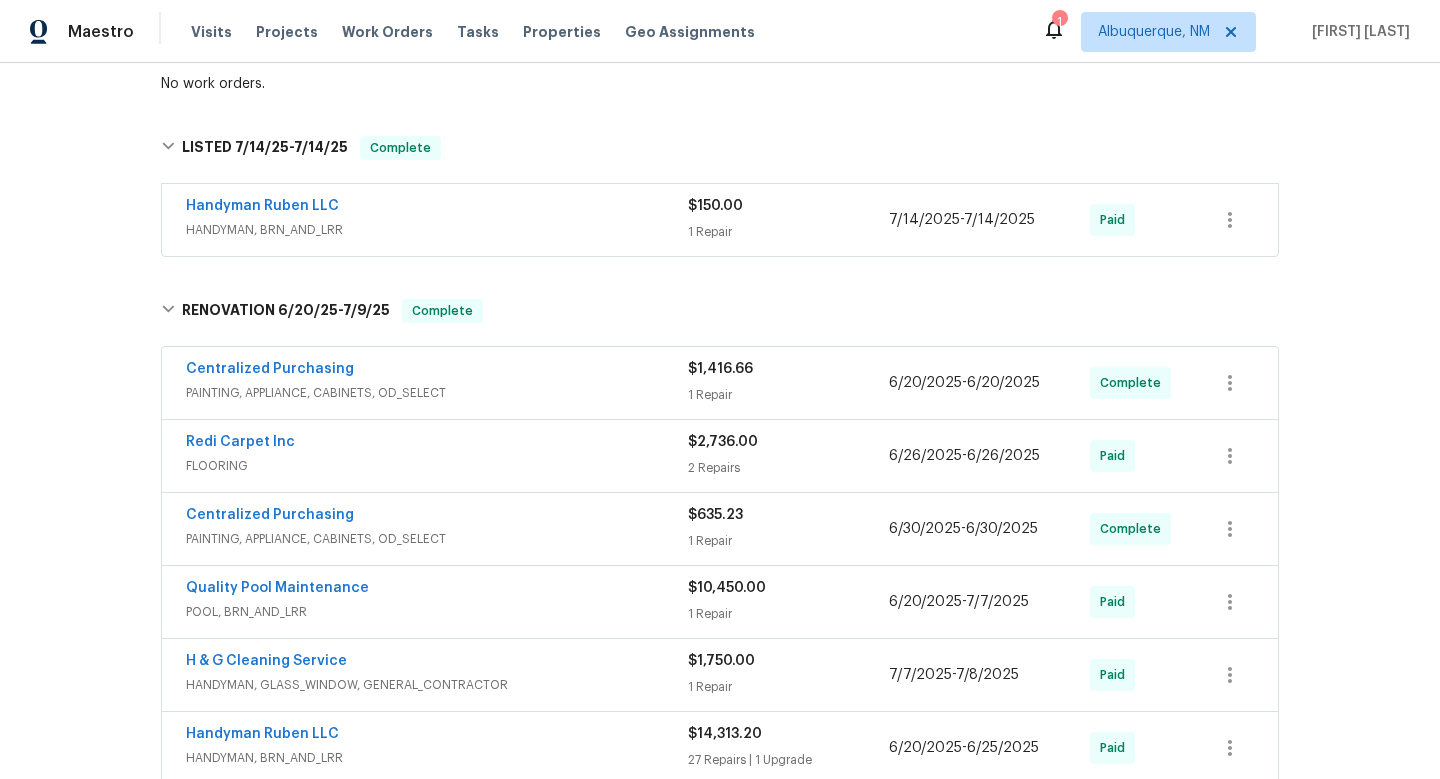 click on "Handyman Ruben LLC" at bounding box center [437, 208] 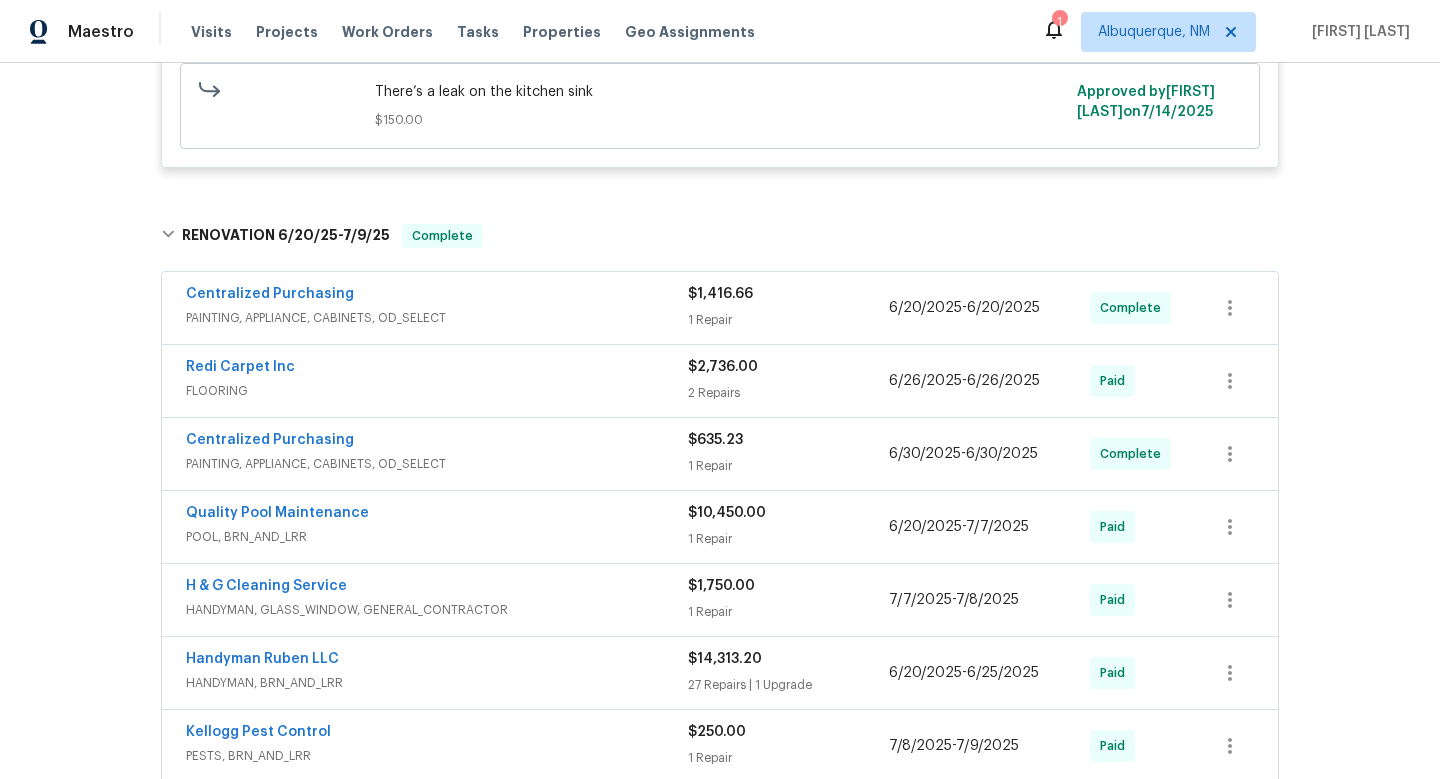 scroll, scrollTop: 902, scrollLeft: 0, axis: vertical 